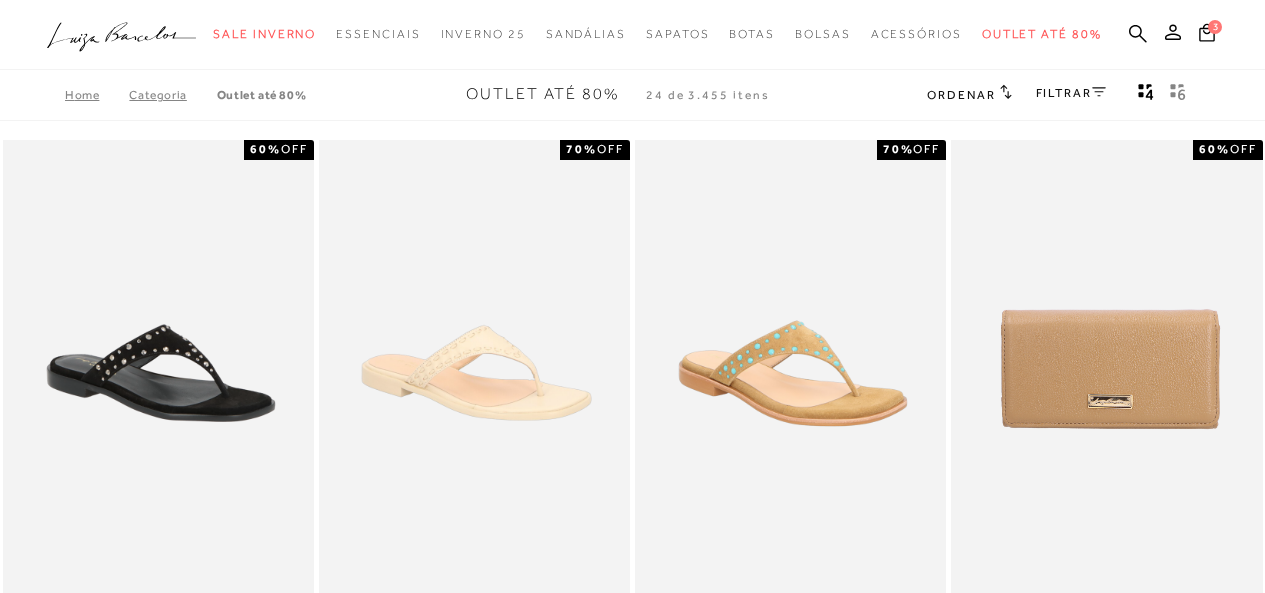 scroll, scrollTop: 0, scrollLeft: 0, axis: both 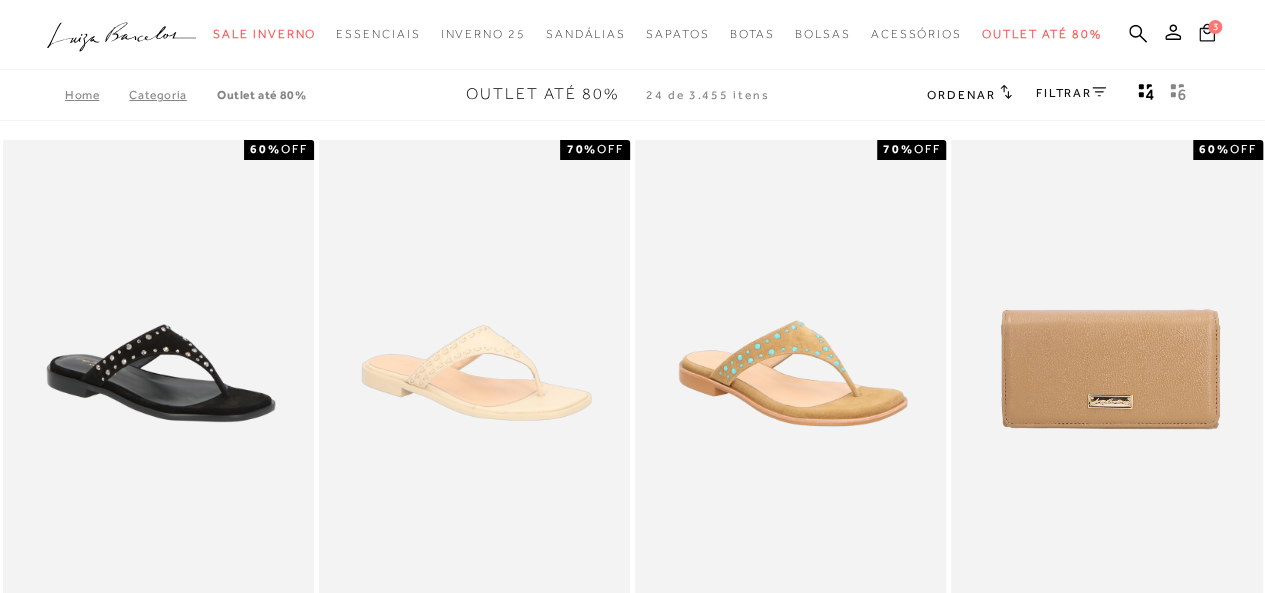 click on "3" at bounding box center (1215, 27) 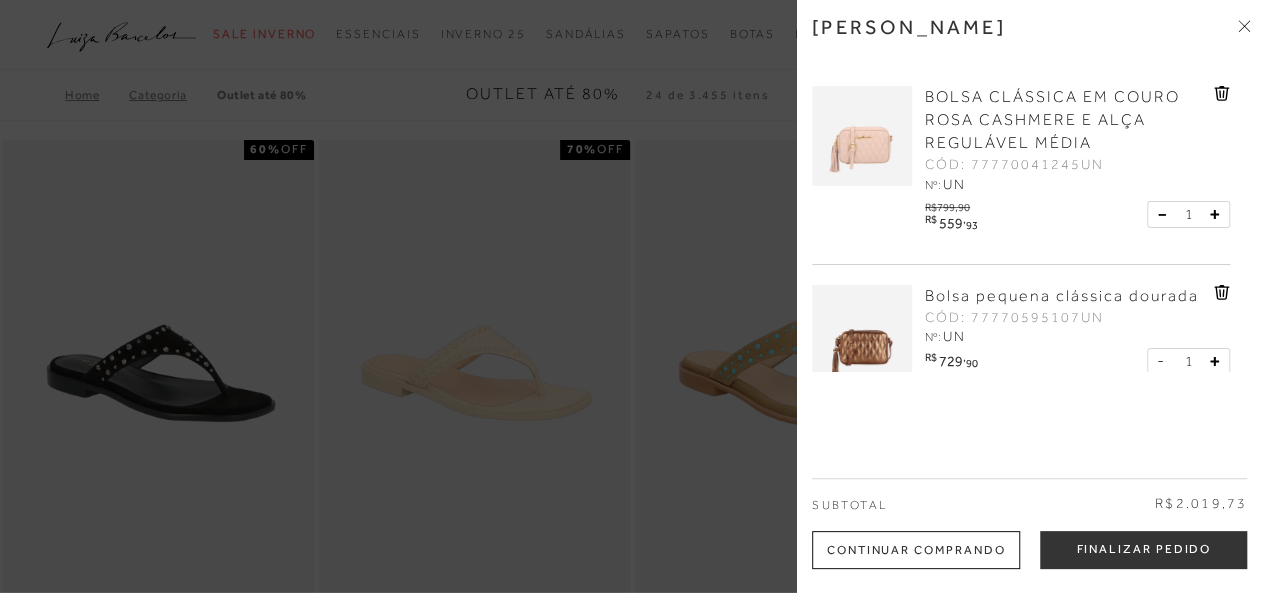 scroll, scrollTop: 125, scrollLeft: 0, axis: vertical 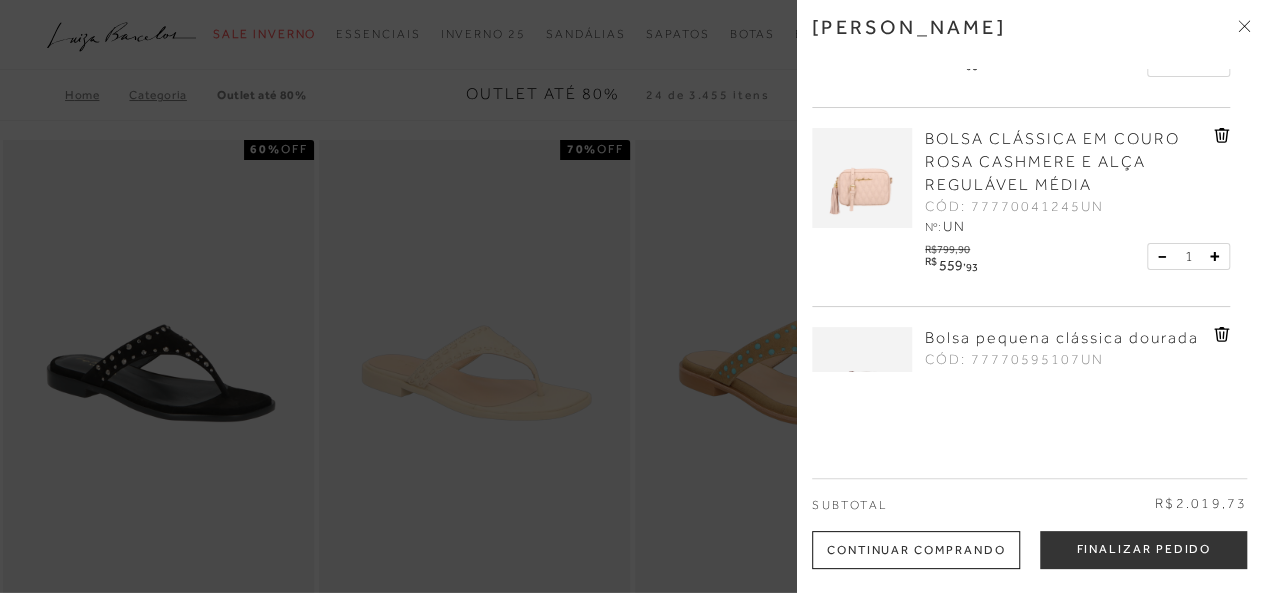 click 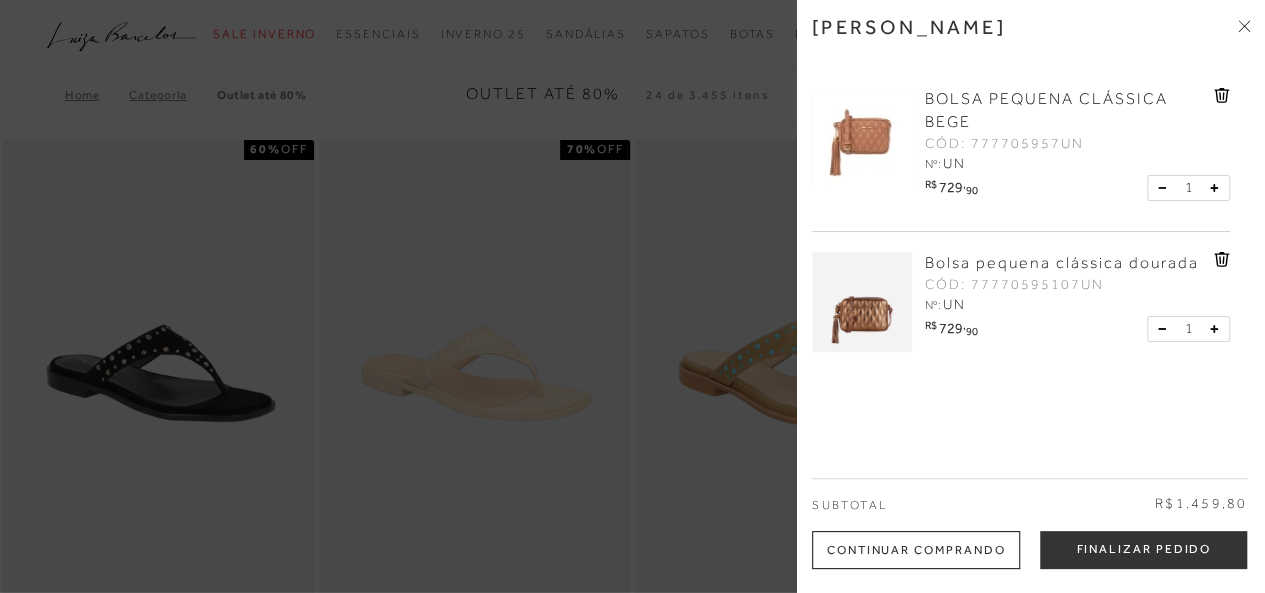 click 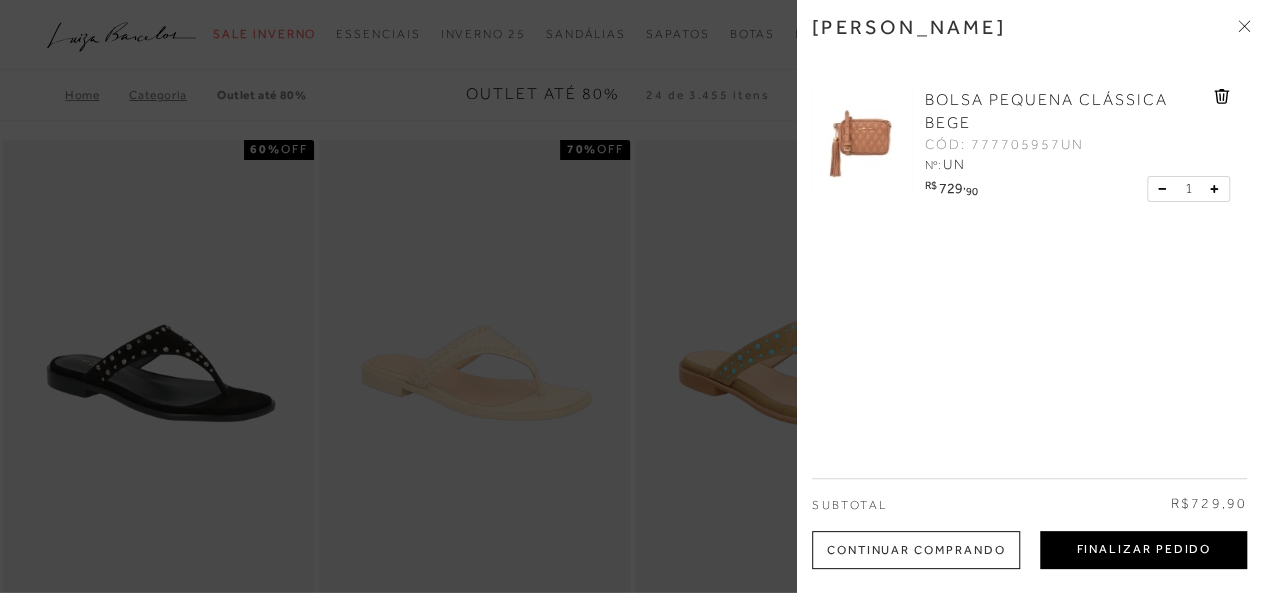click on "Finalizar Pedido" at bounding box center (1143, 550) 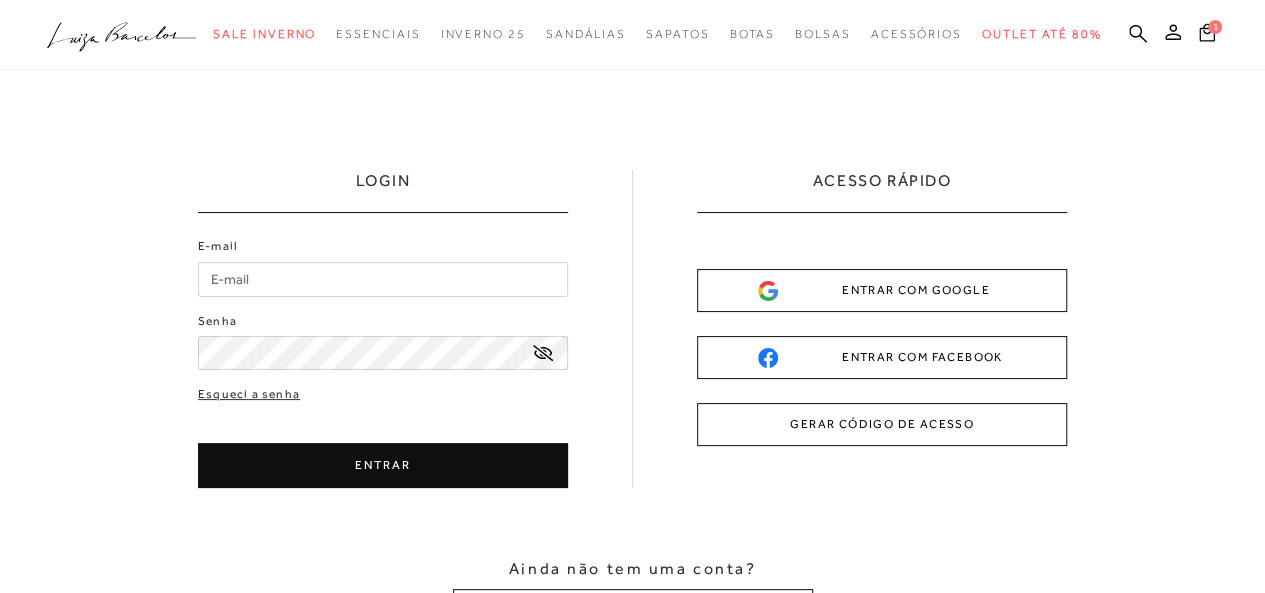 scroll, scrollTop: 0, scrollLeft: 0, axis: both 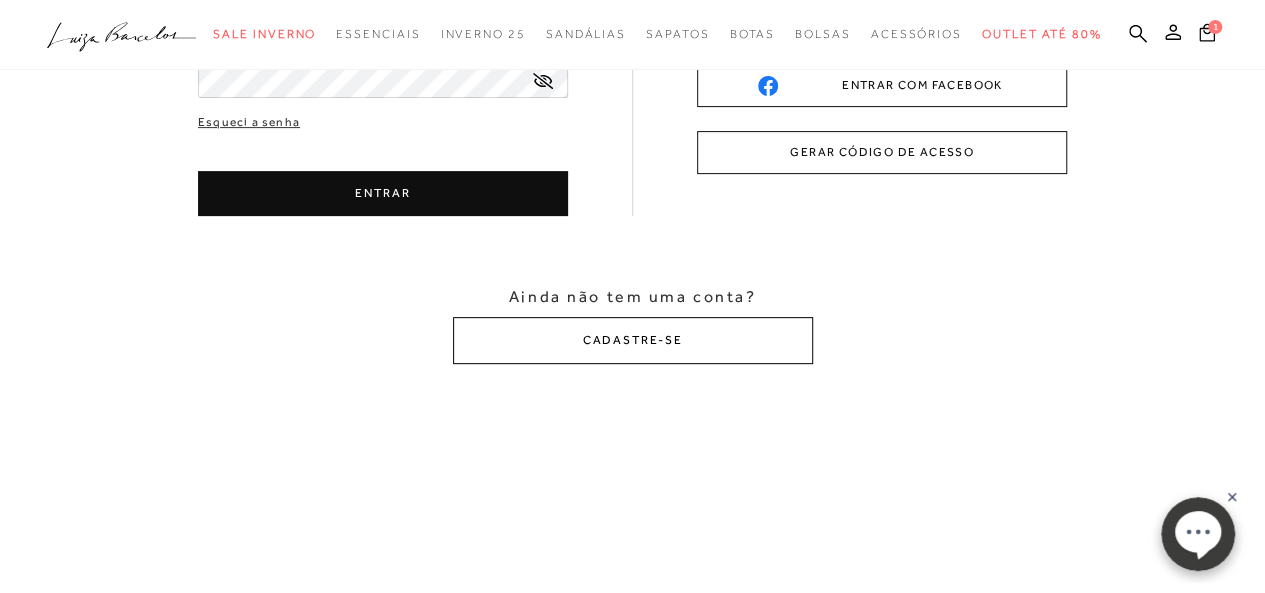 click on "CADASTRE-SE" at bounding box center [633, 340] 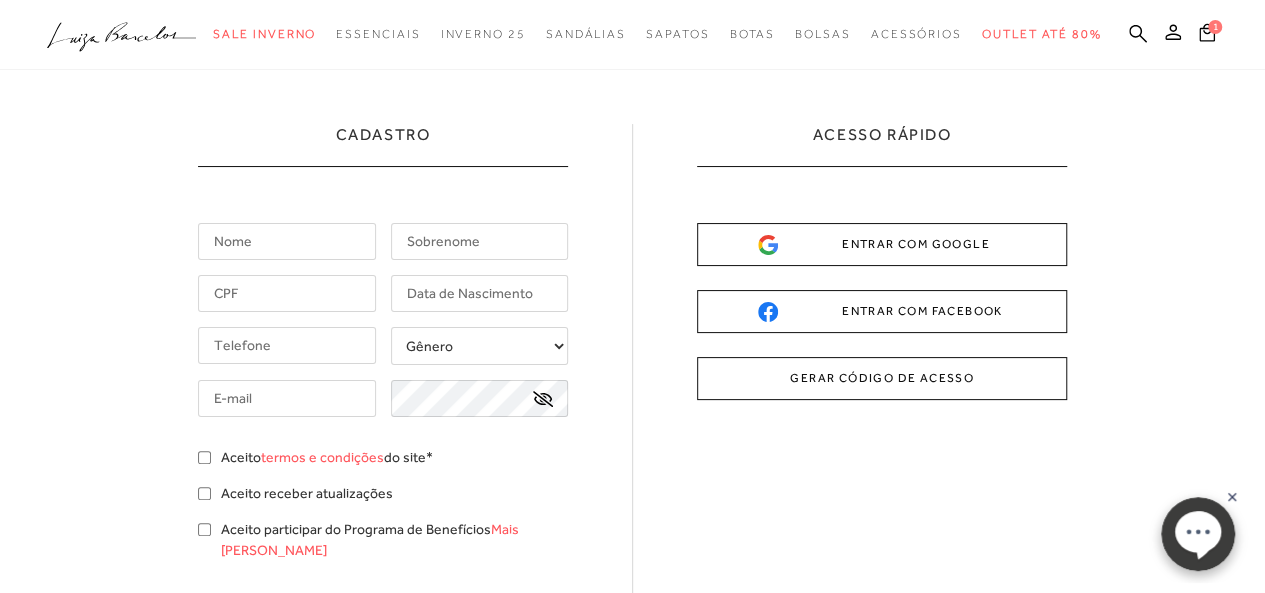 scroll, scrollTop: 48, scrollLeft: 0, axis: vertical 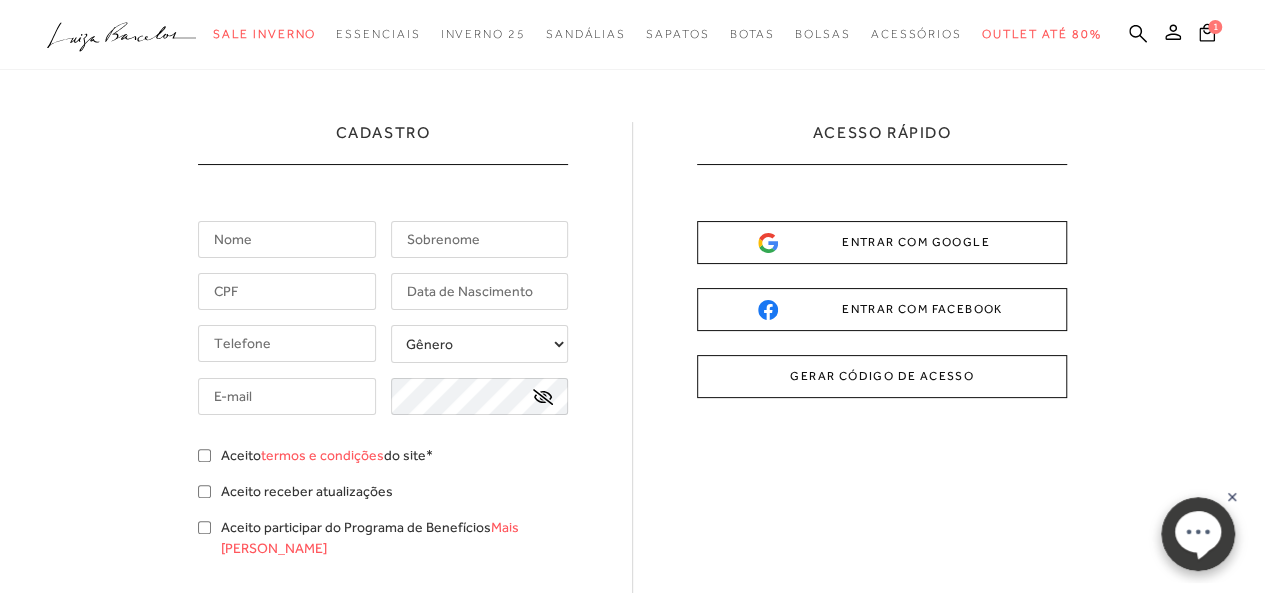 click at bounding box center (287, 239) 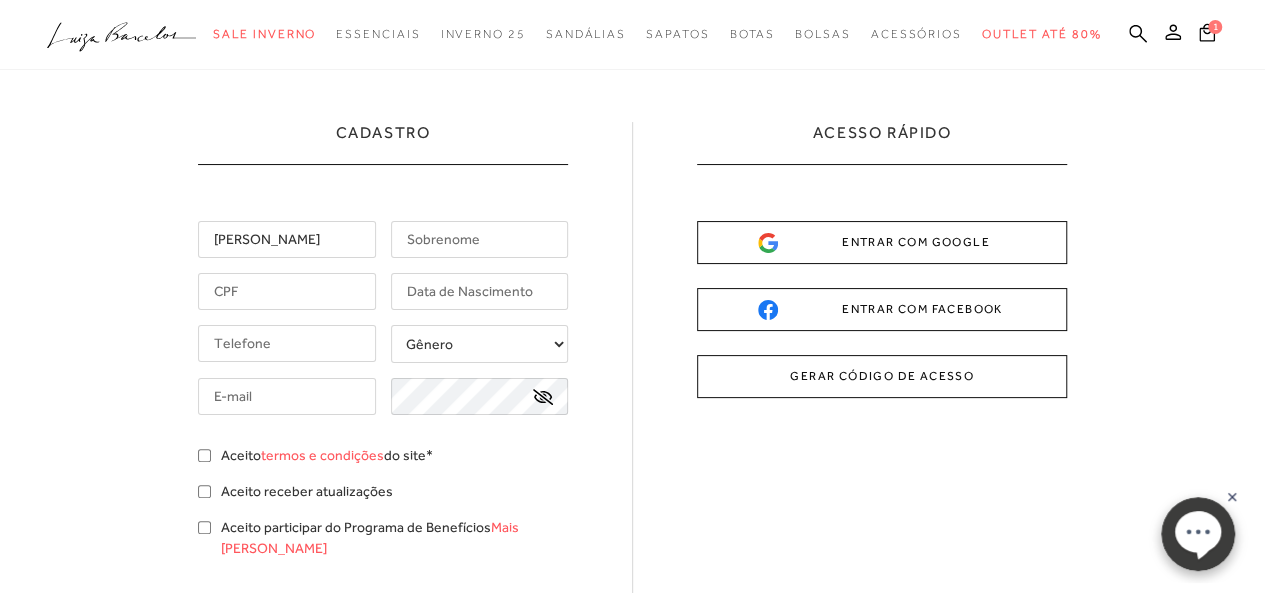 type on "Nayra Luiza" 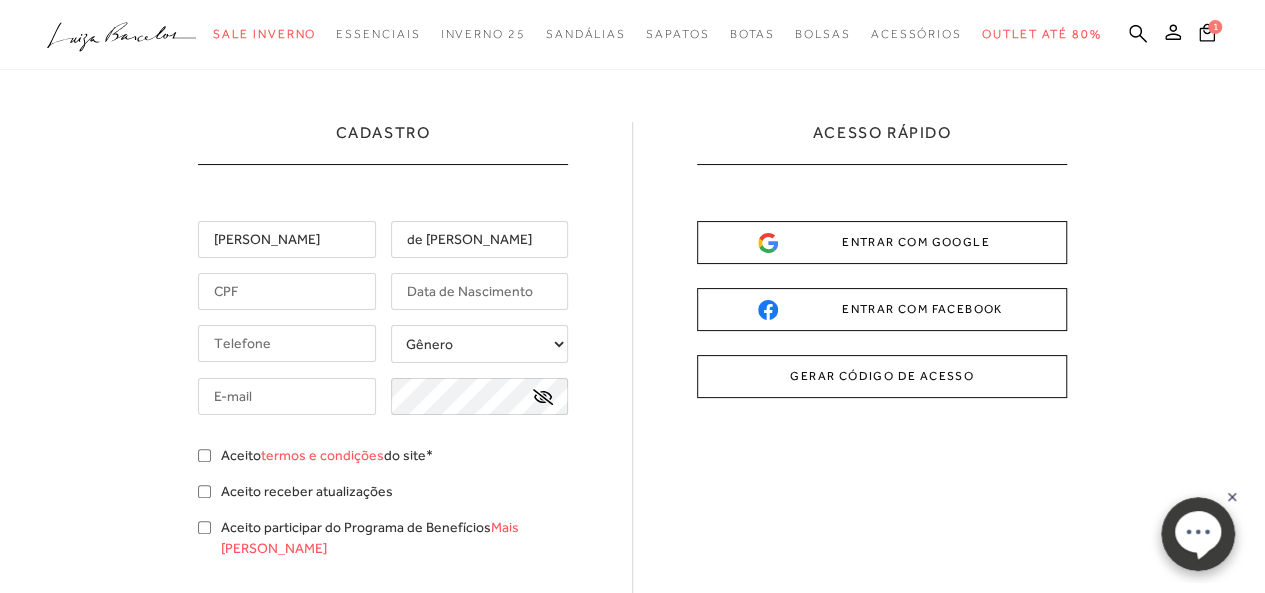type on "de Paula Lumbreras" 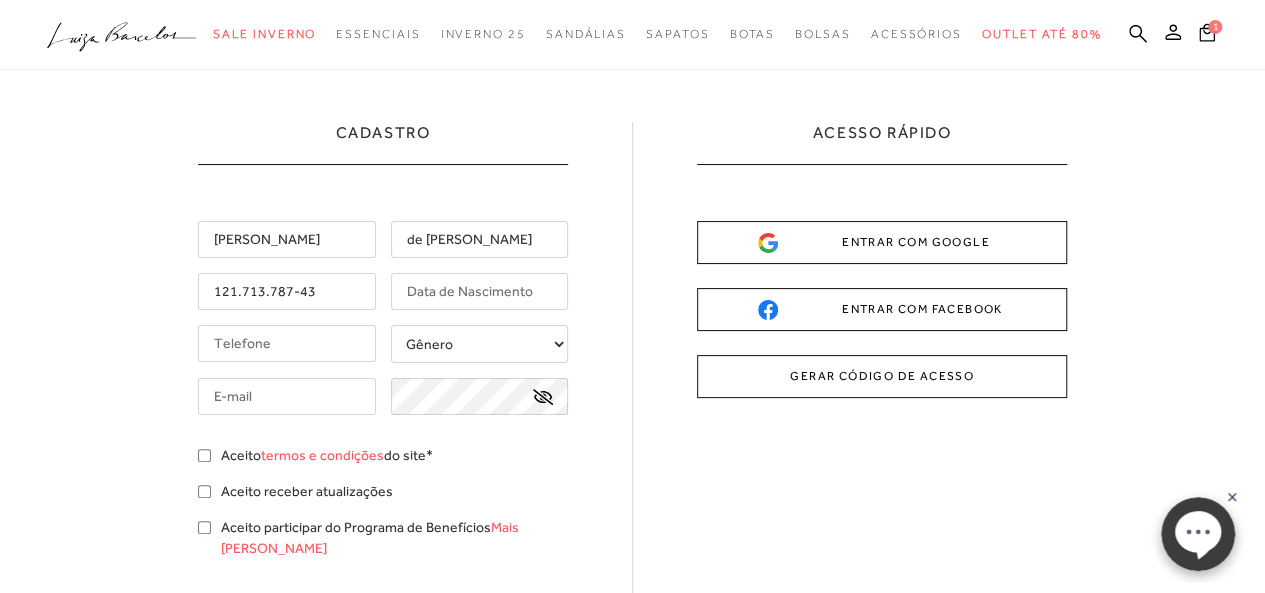type on "121.713.787-43" 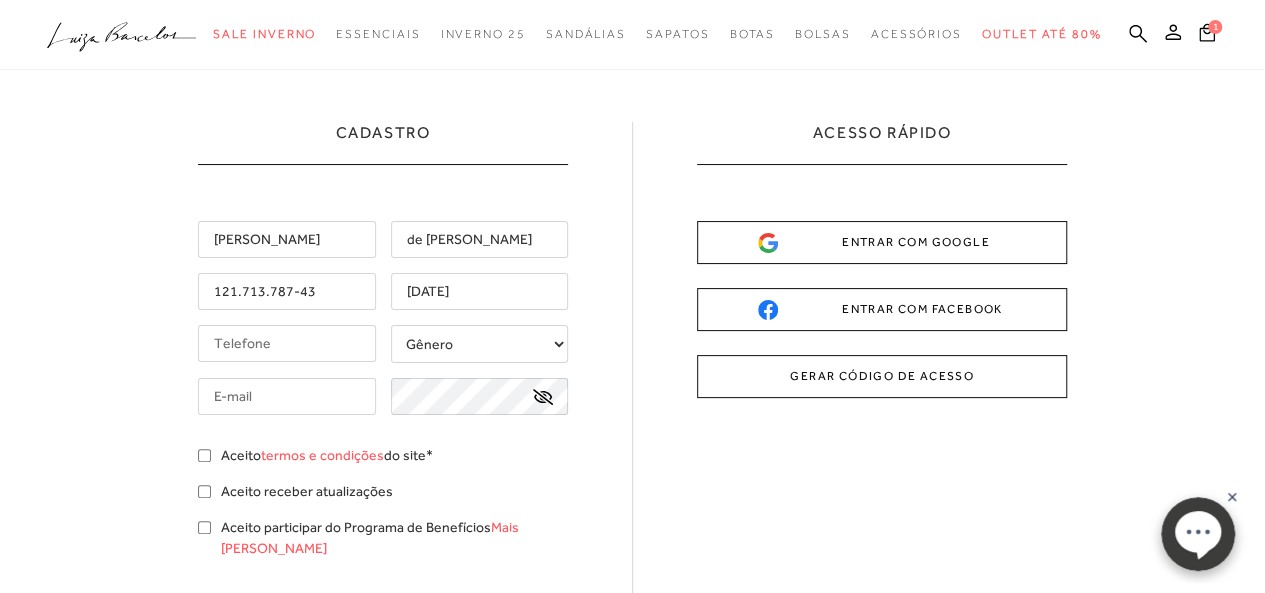 type on "15/08/1989" 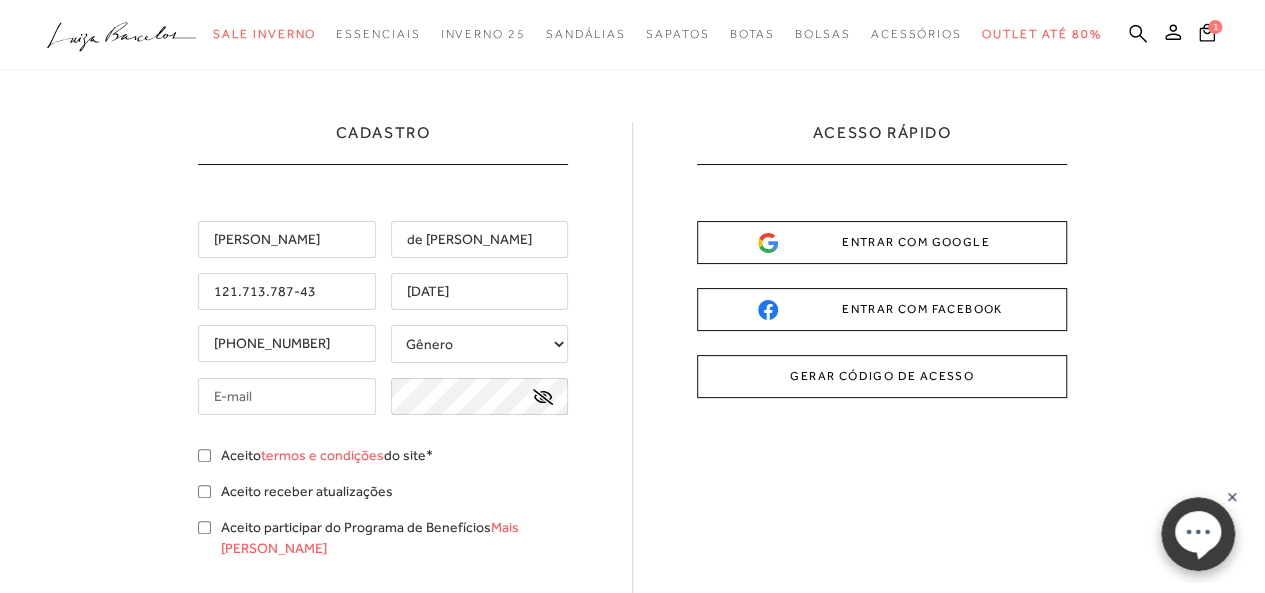 type on "(27) 99934-9093" 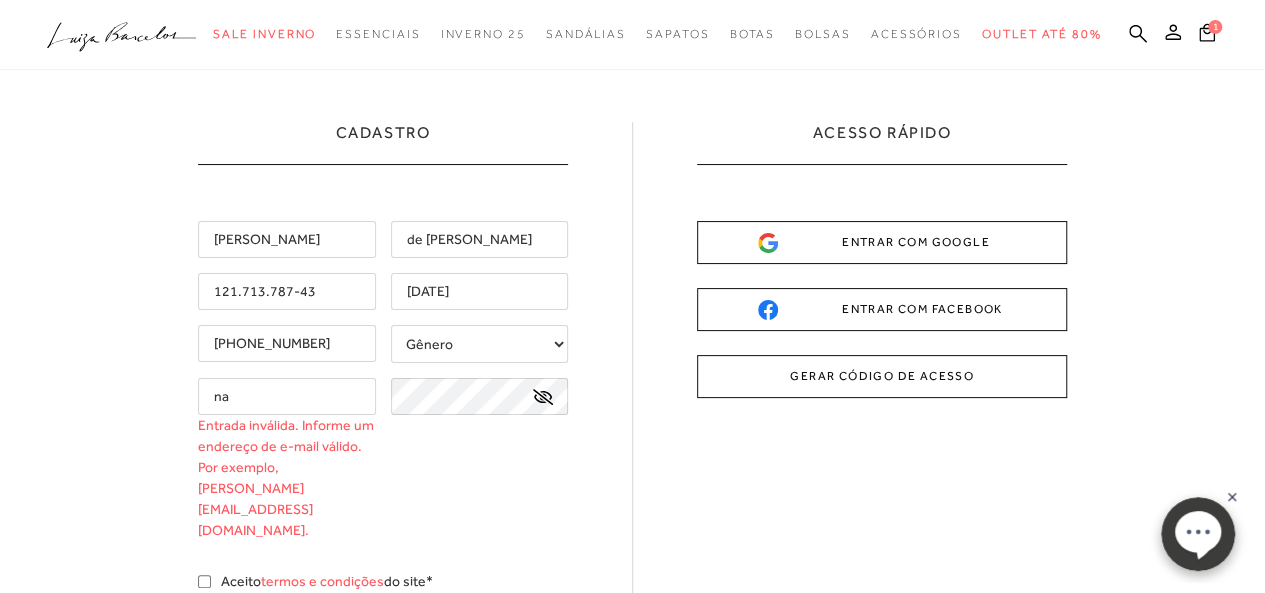 type on "n" 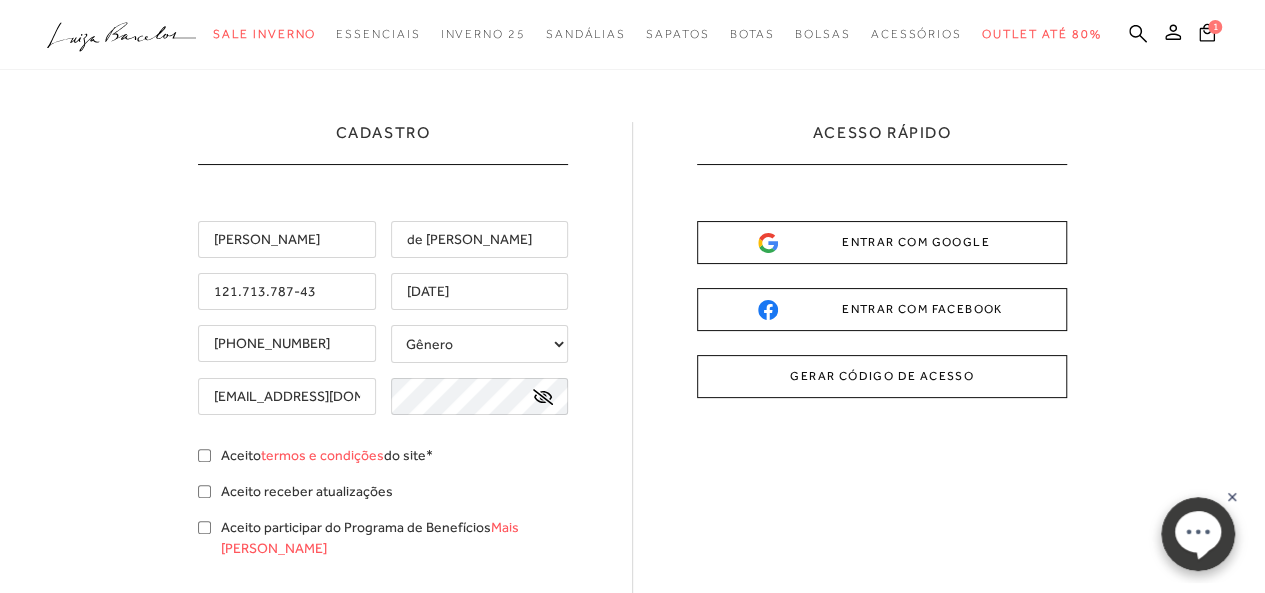 scroll, scrollTop: 0, scrollLeft: 2, axis: horizontal 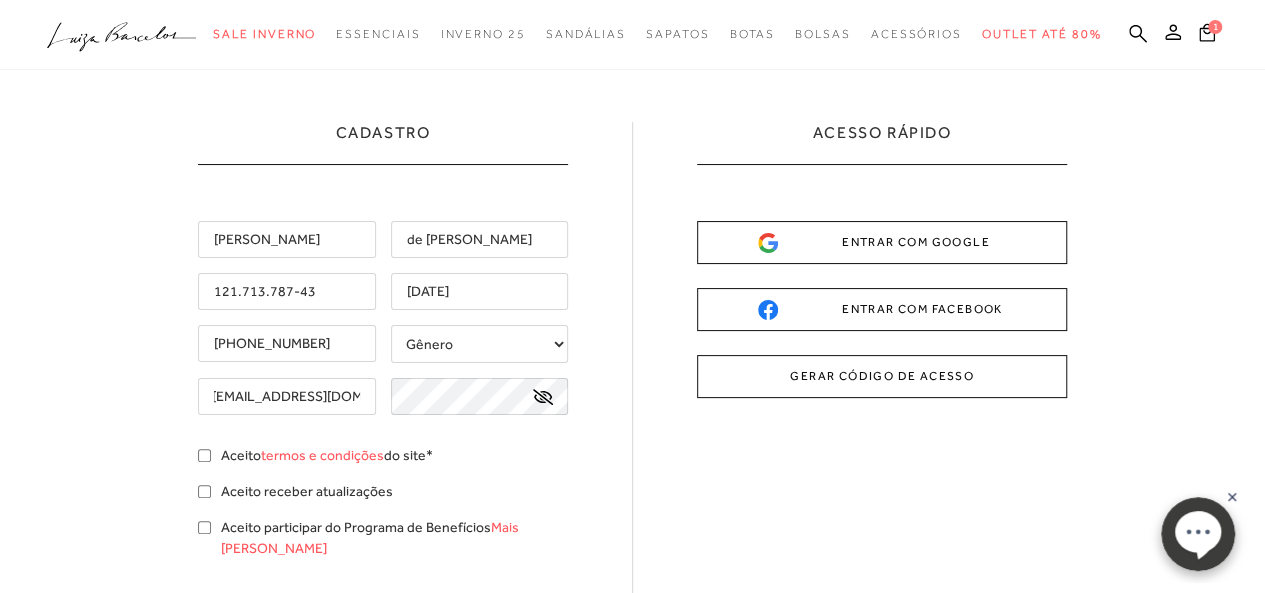 type on "nay.luiza1@hotmail.com" 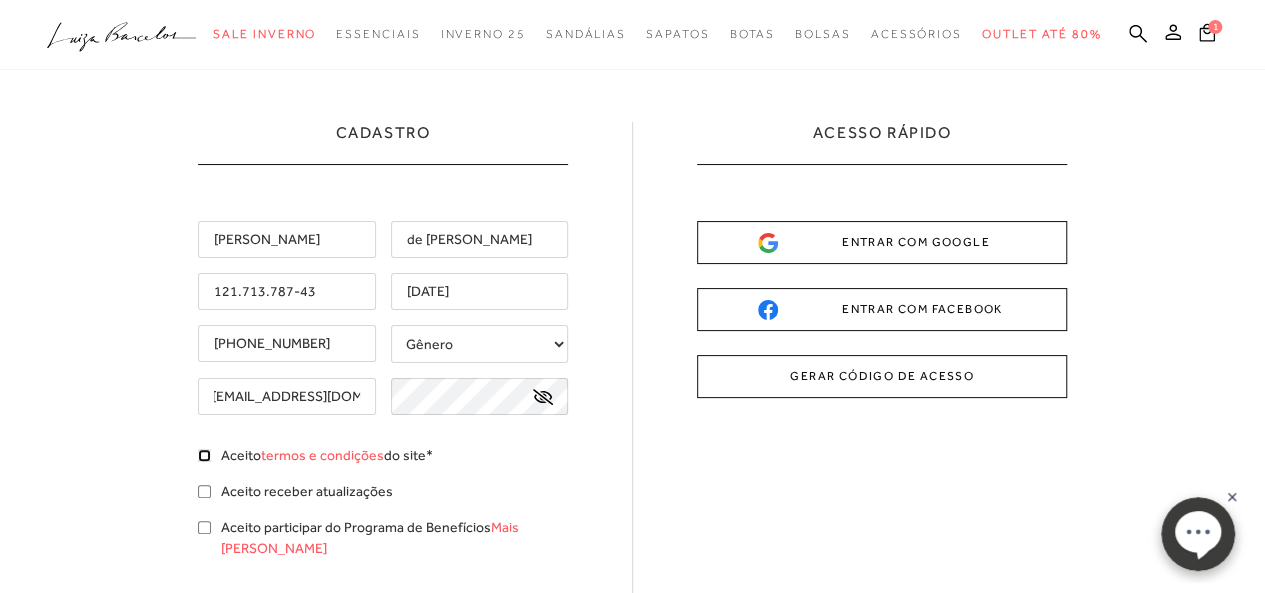 scroll, scrollTop: 0, scrollLeft: 0, axis: both 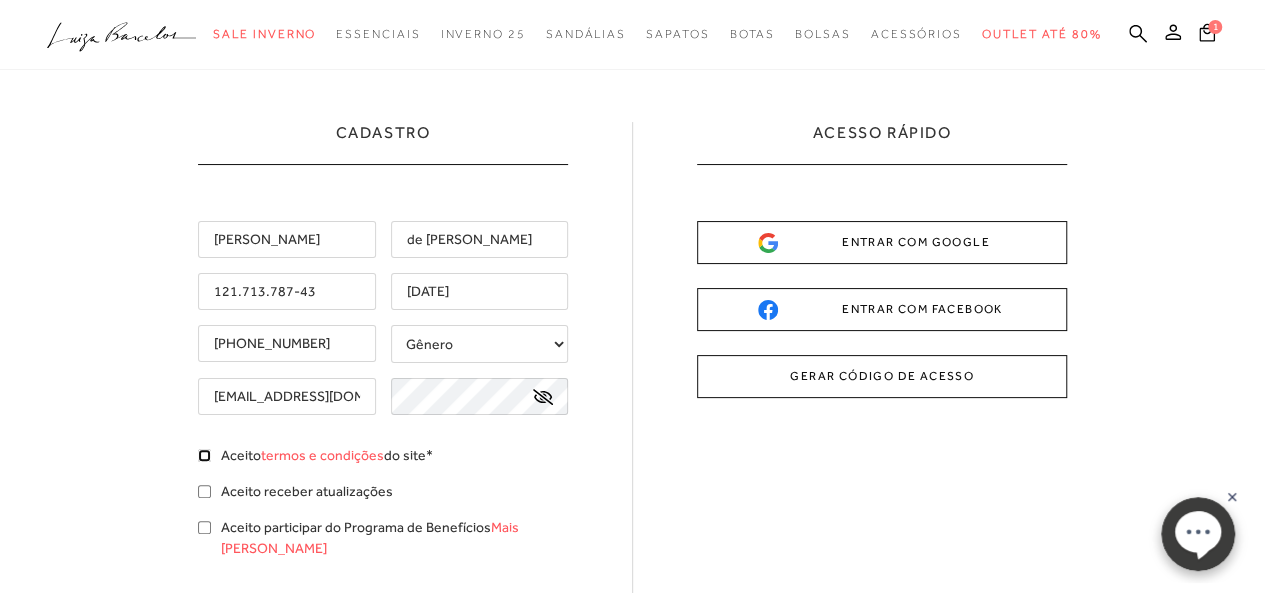 click on "Aceito  termos e condições  do site*" at bounding box center [204, 455] 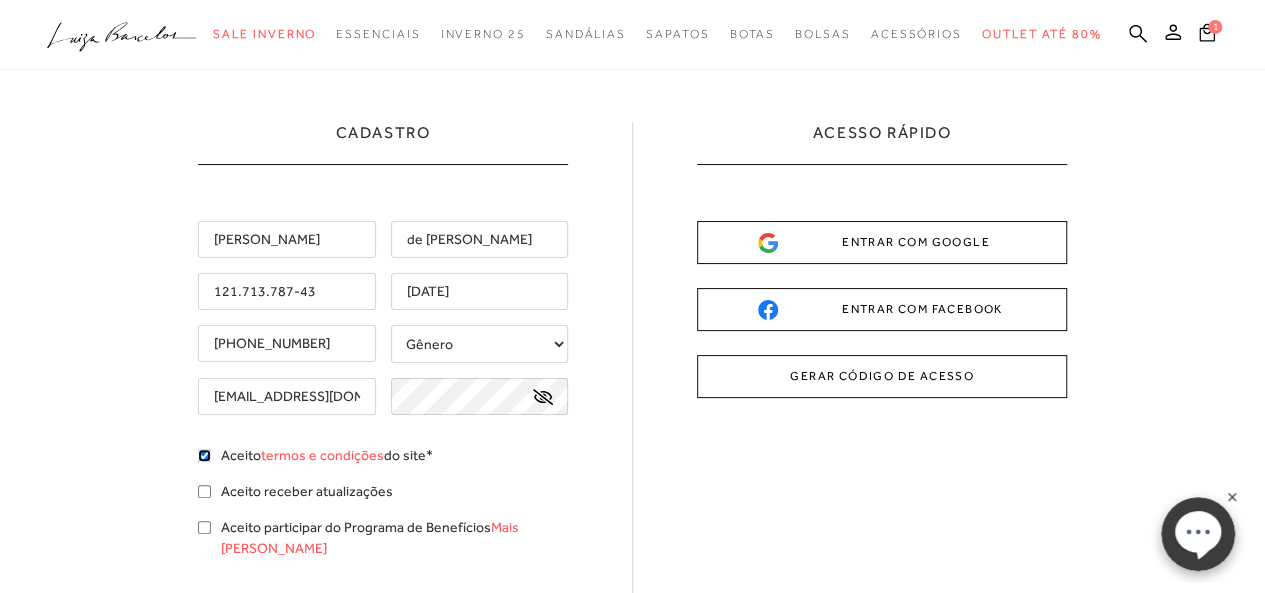 checkbox on "true" 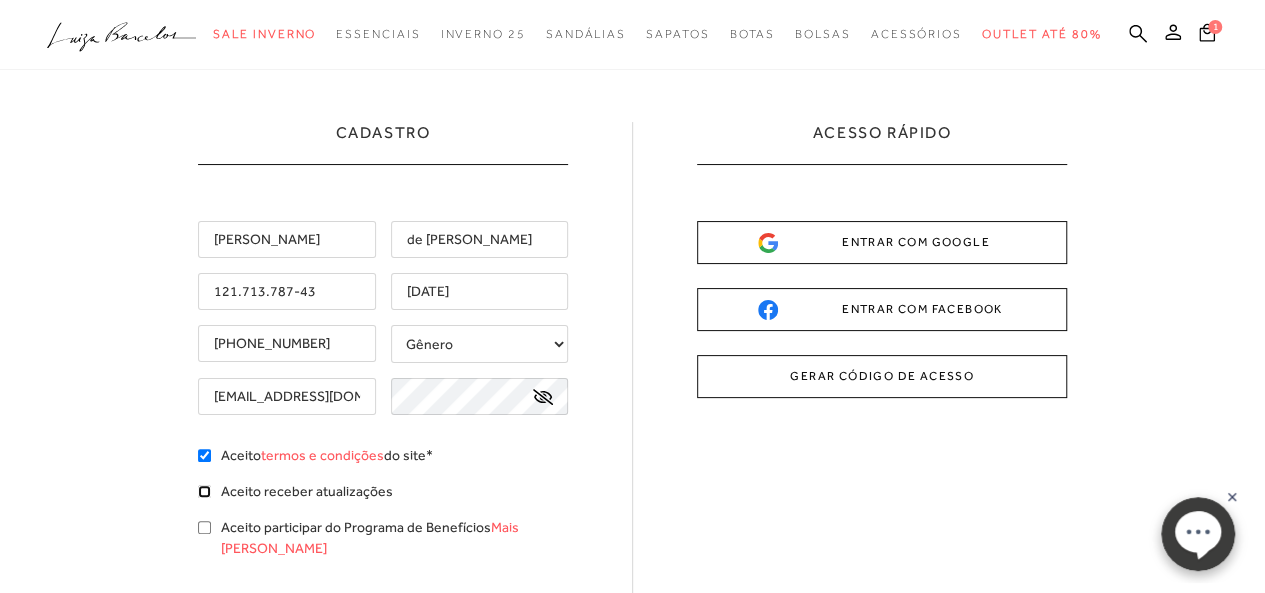 click on "Aceito receber atualizações" at bounding box center (204, 491) 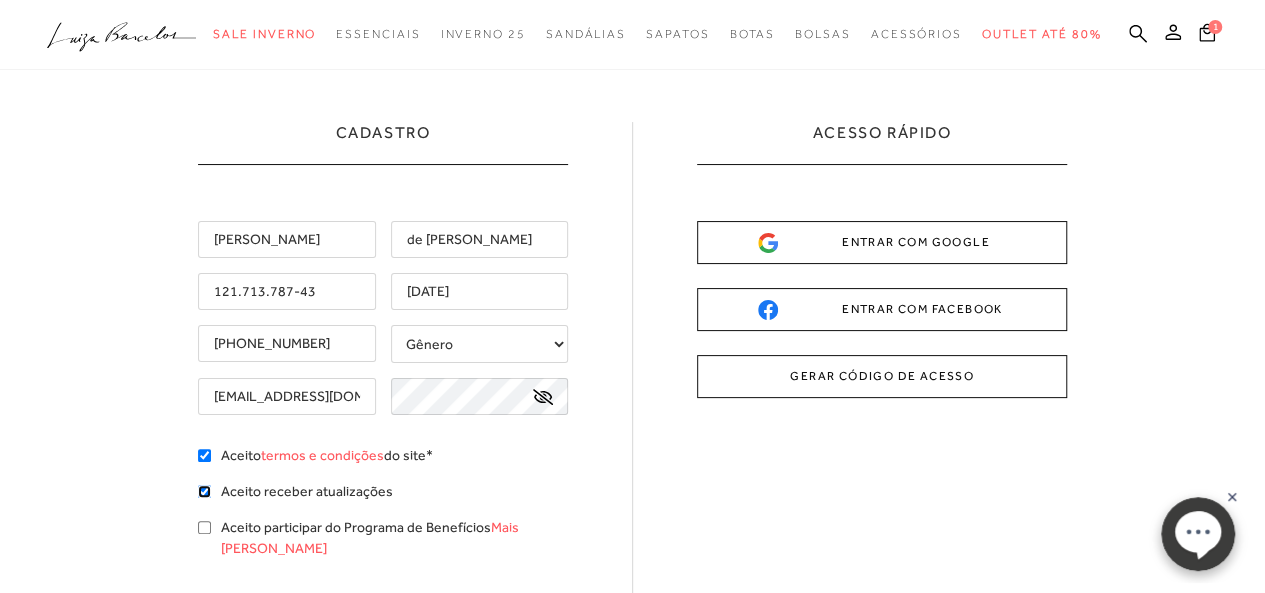 checkbox on "true" 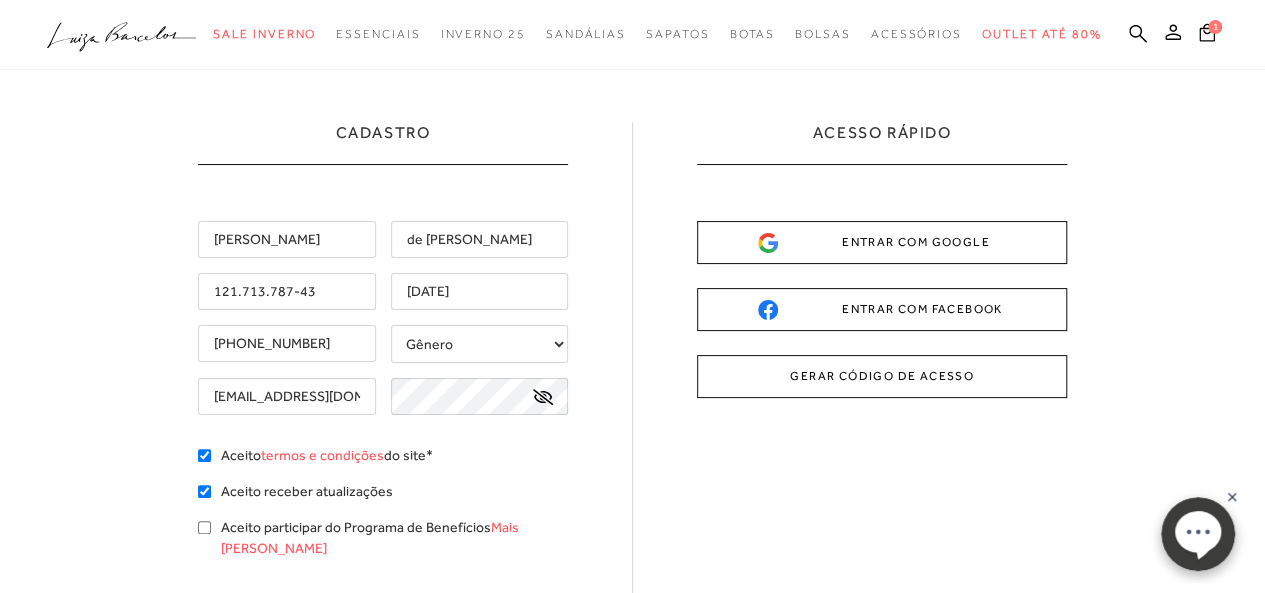 click 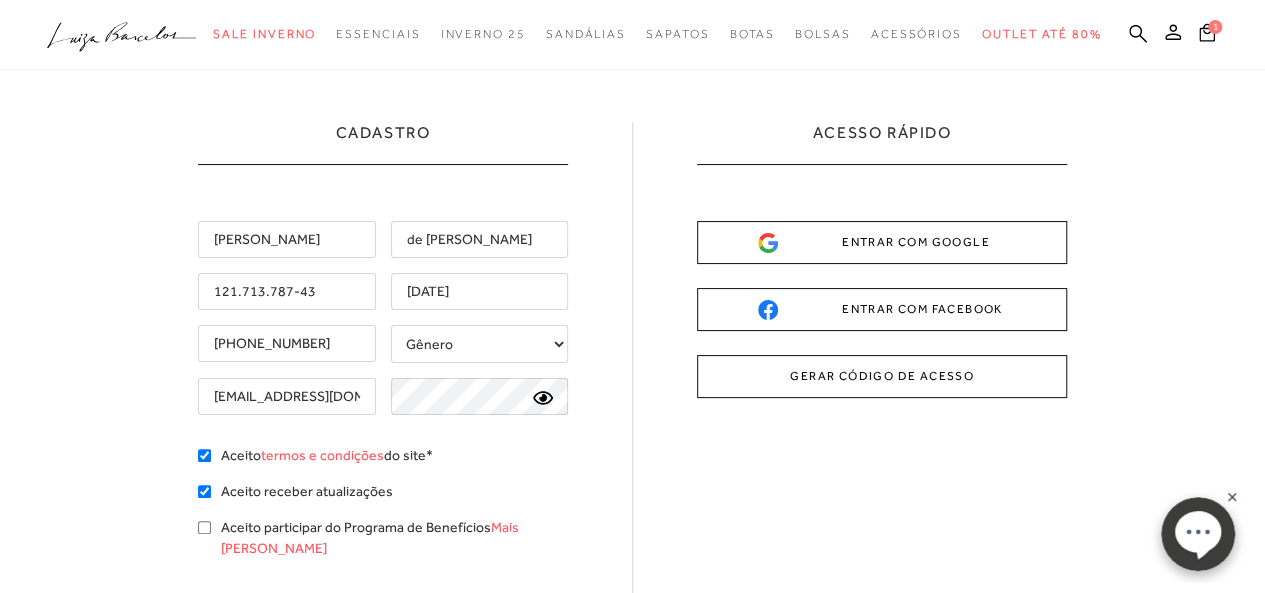 click 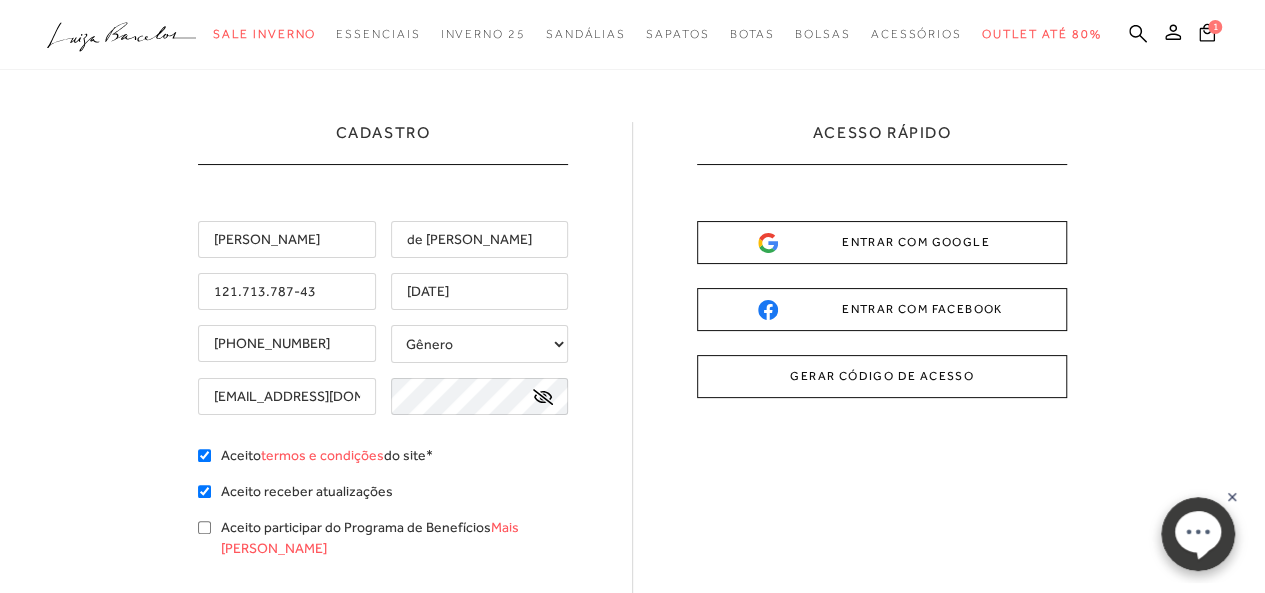 click 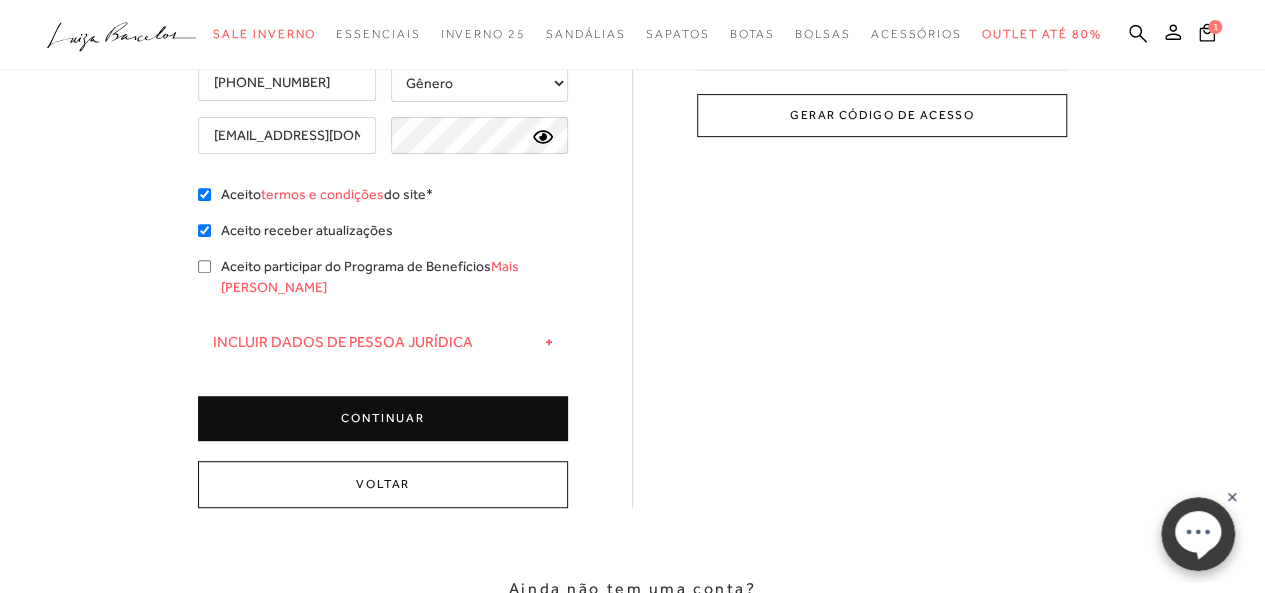 scroll, scrollTop: 318, scrollLeft: 0, axis: vertical 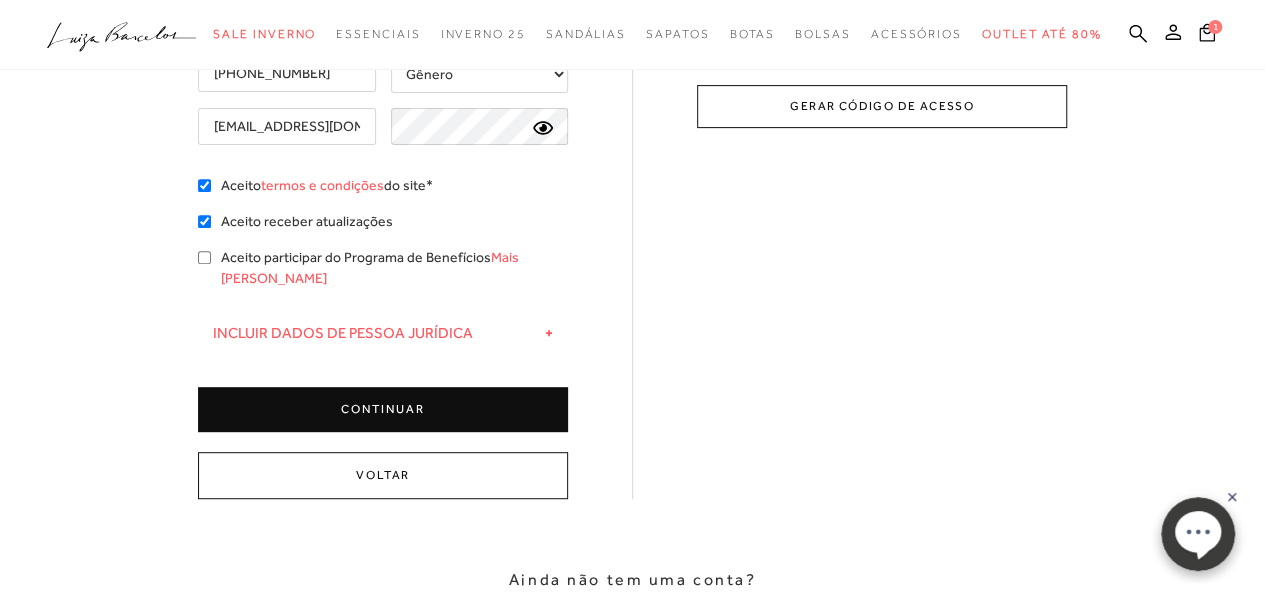 click on "CONTINUAR" at bounding box center (383, 409) 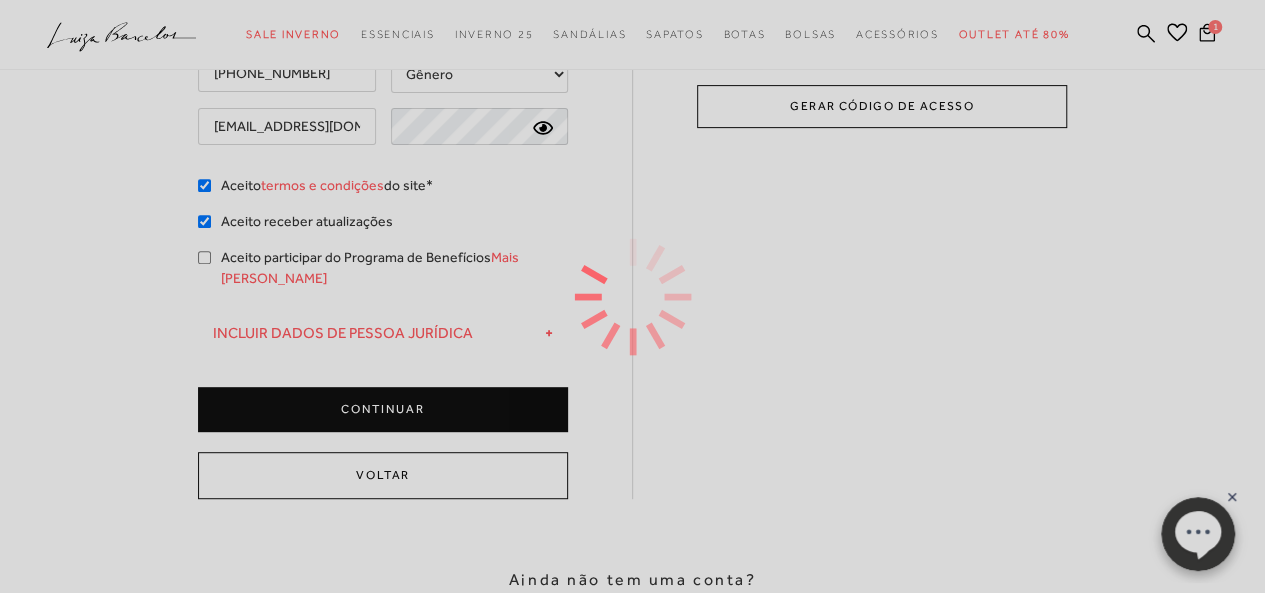 type on "Nayra Luiza" 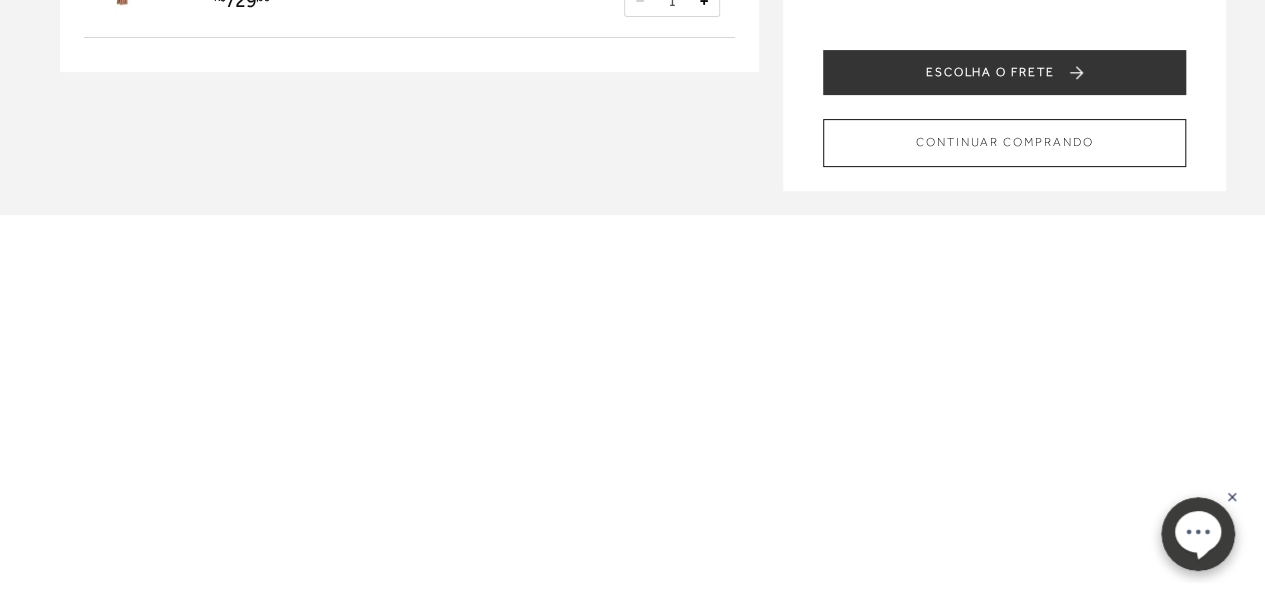 scroll, scrollTop: 0, scrollLeft: 0, axis: both 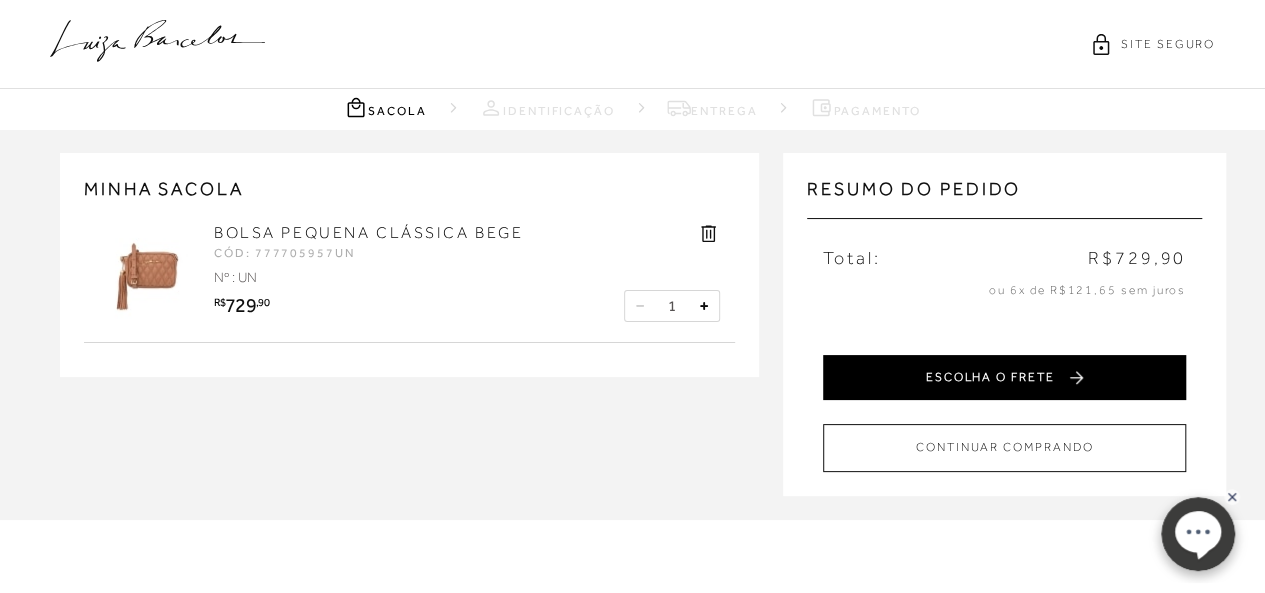 click on "ESCOLHA O FRETE" at bounding box center (1004, 377) 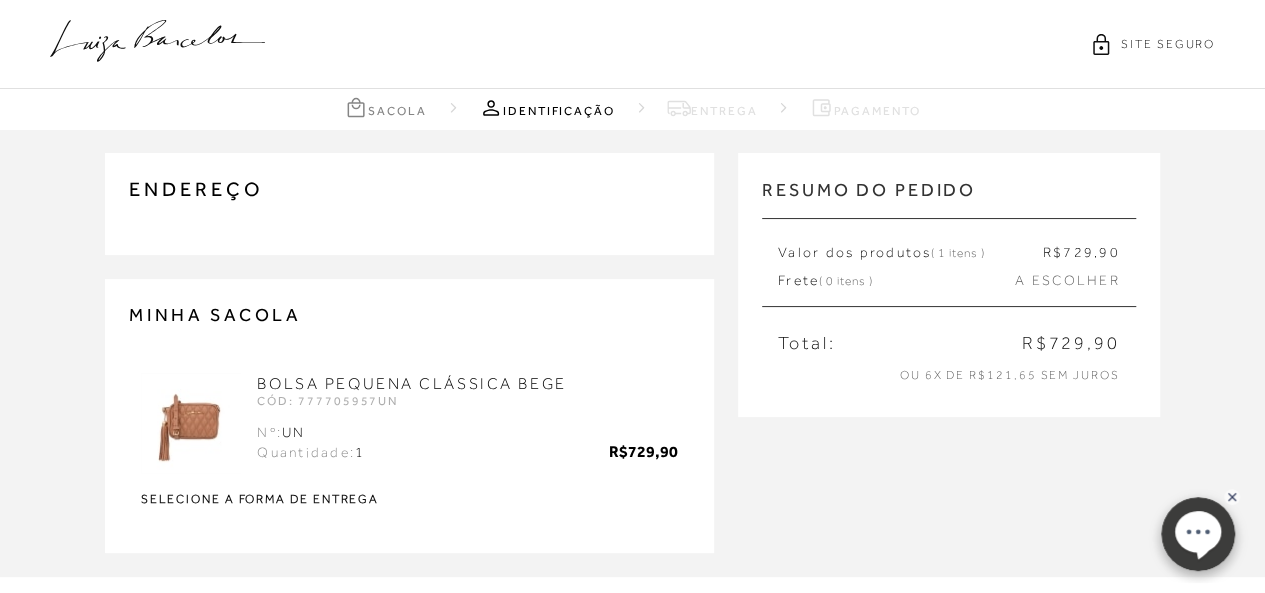 type on "(27) 99934-9093" 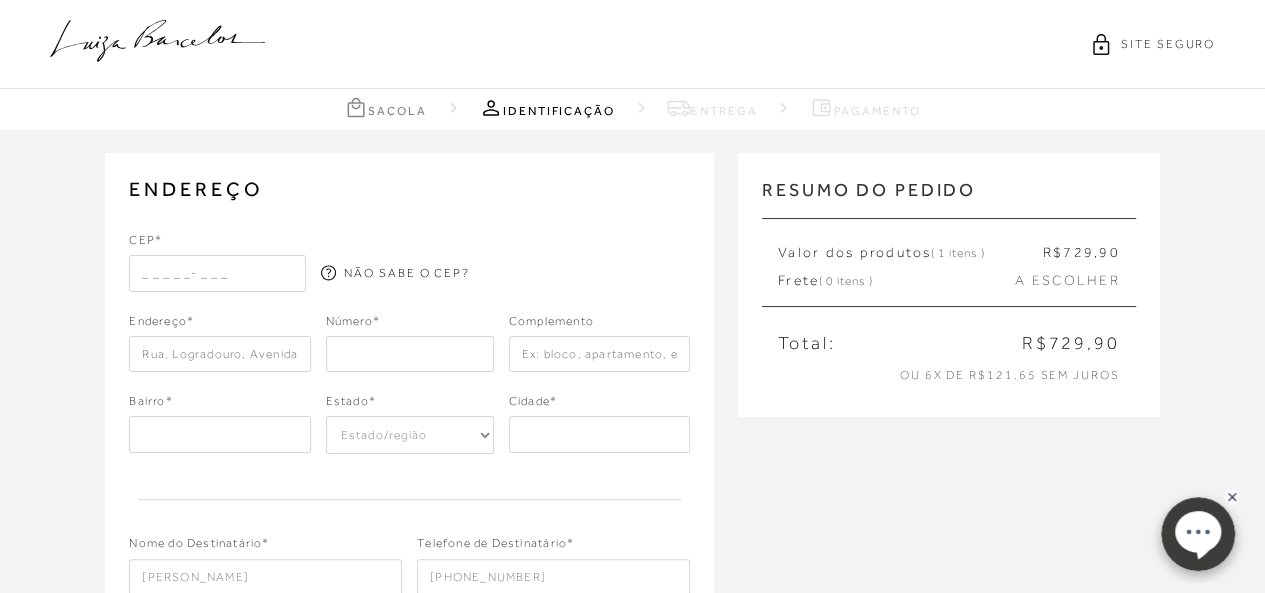 click at bounding box center (217, 273) 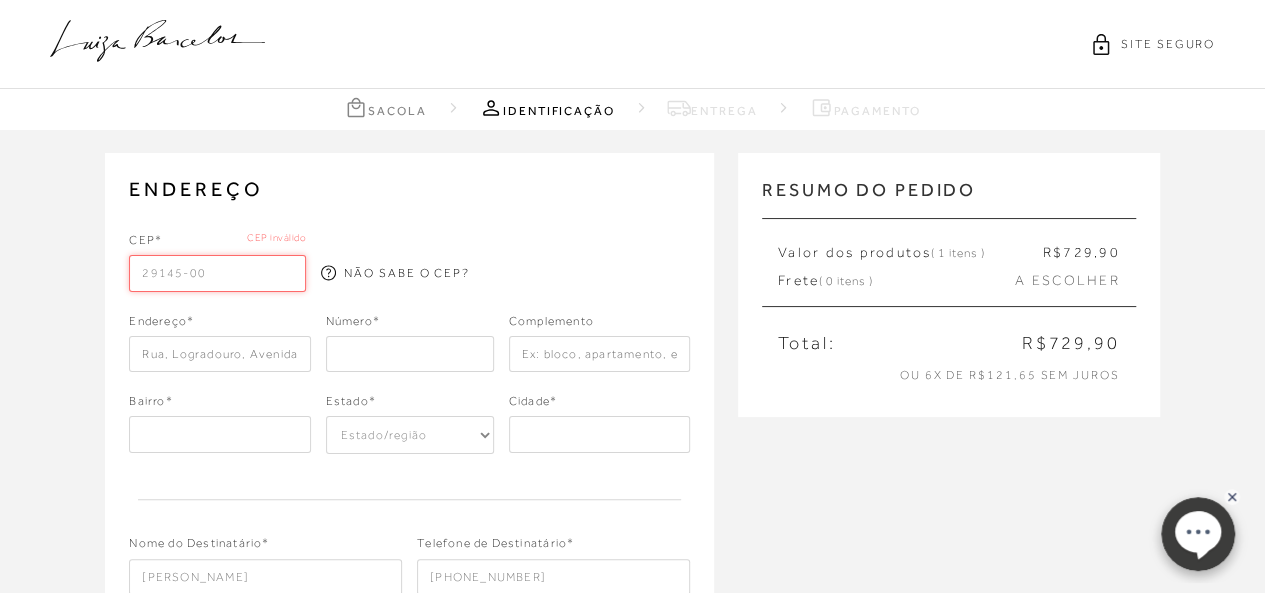 type on "29145-006" 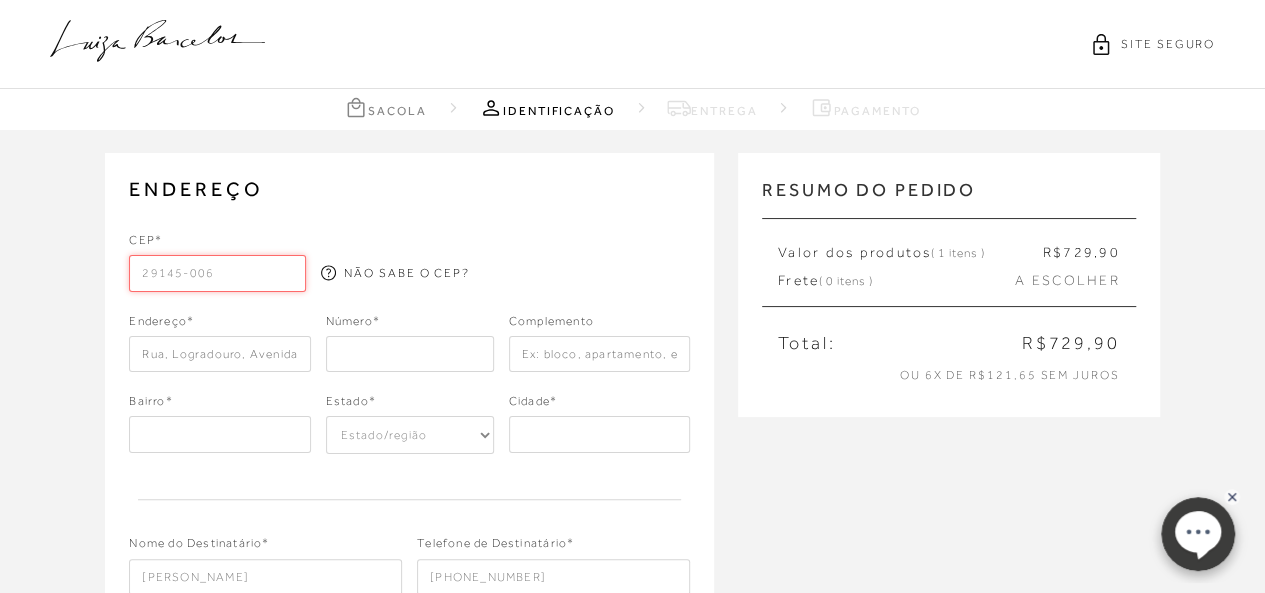 type on "Rua Pernambuco" 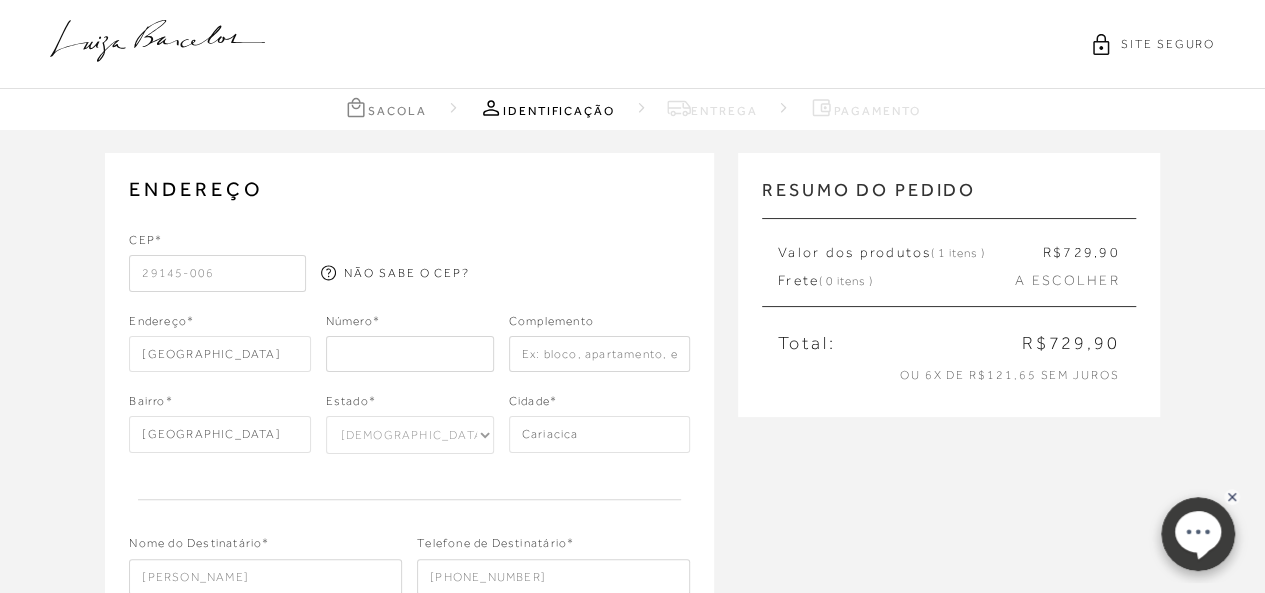 type on "29145-006" 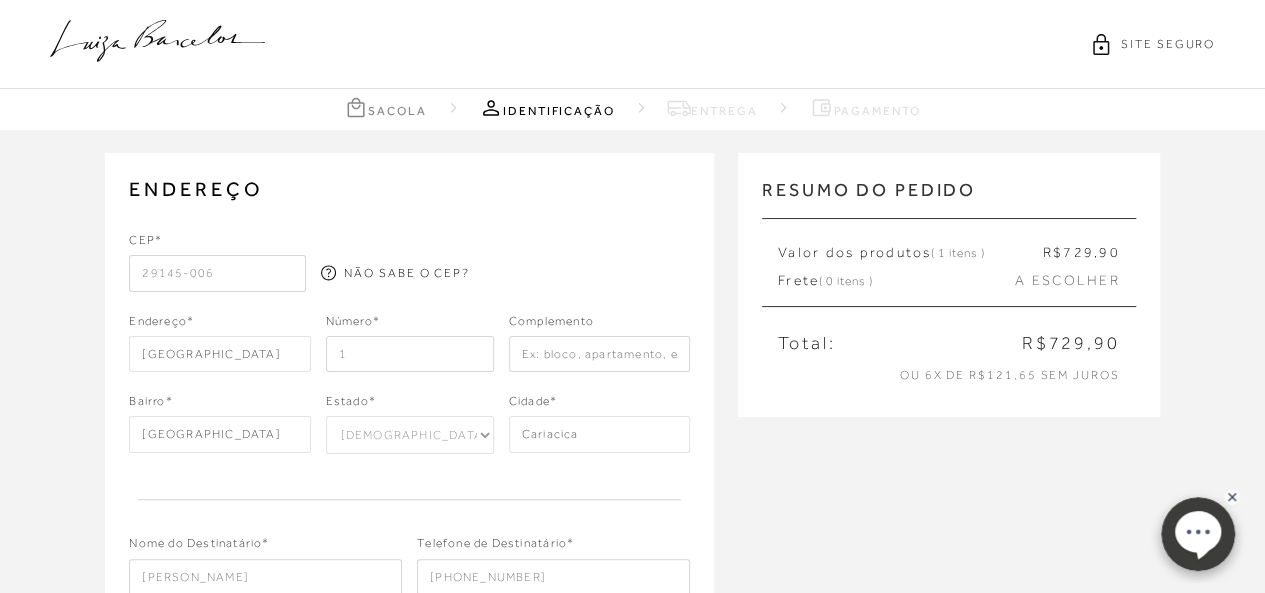 type on "1" 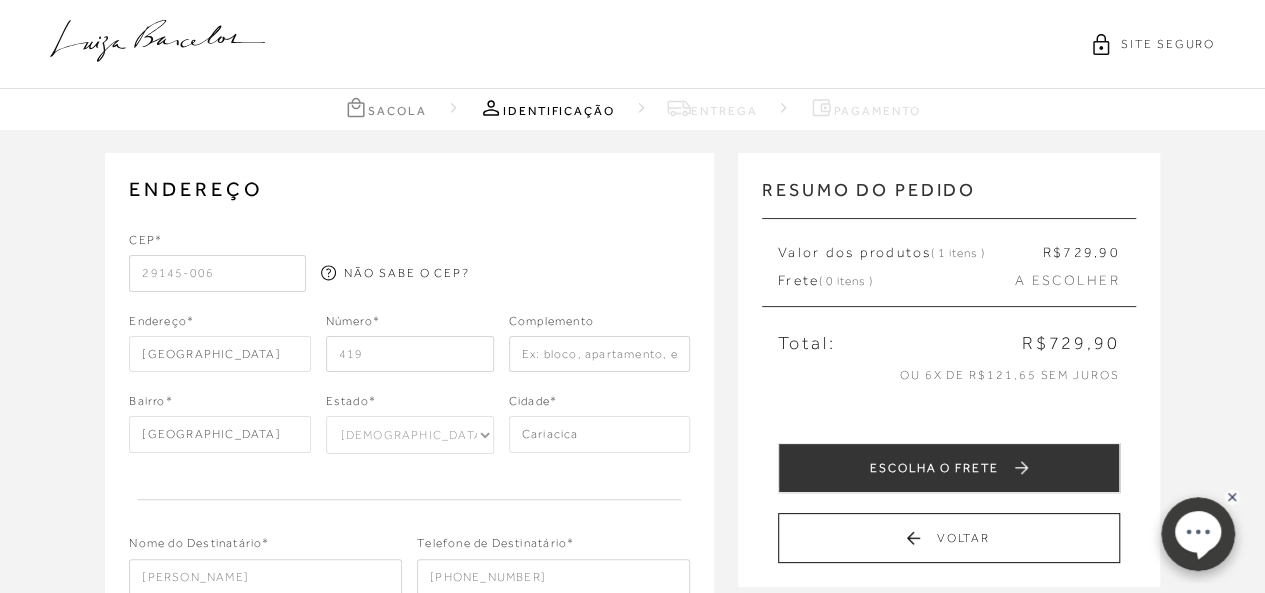 type on "419" 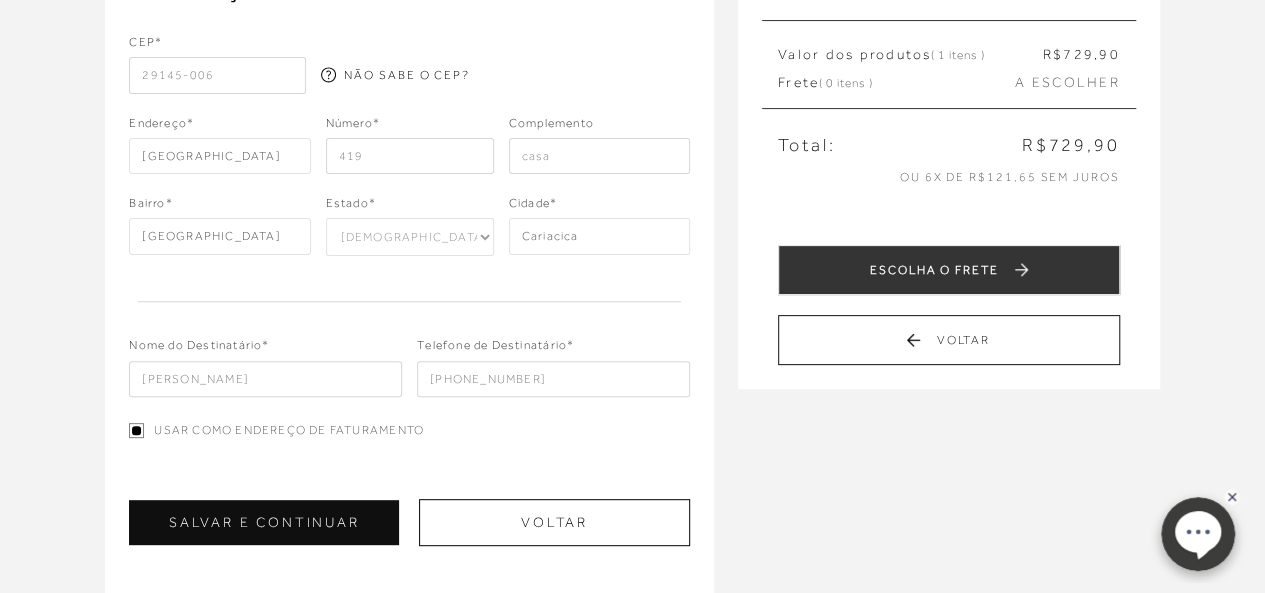 scroll, scrollTop: 279, scrollLeft: 0, axis: vertical 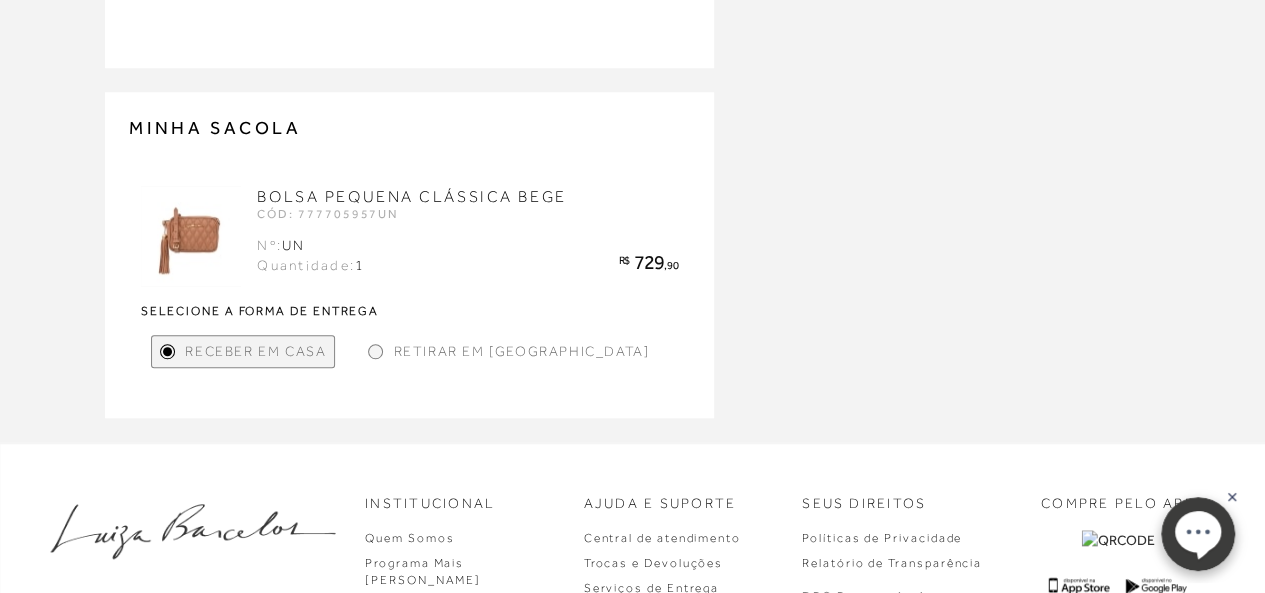 type on "casa" 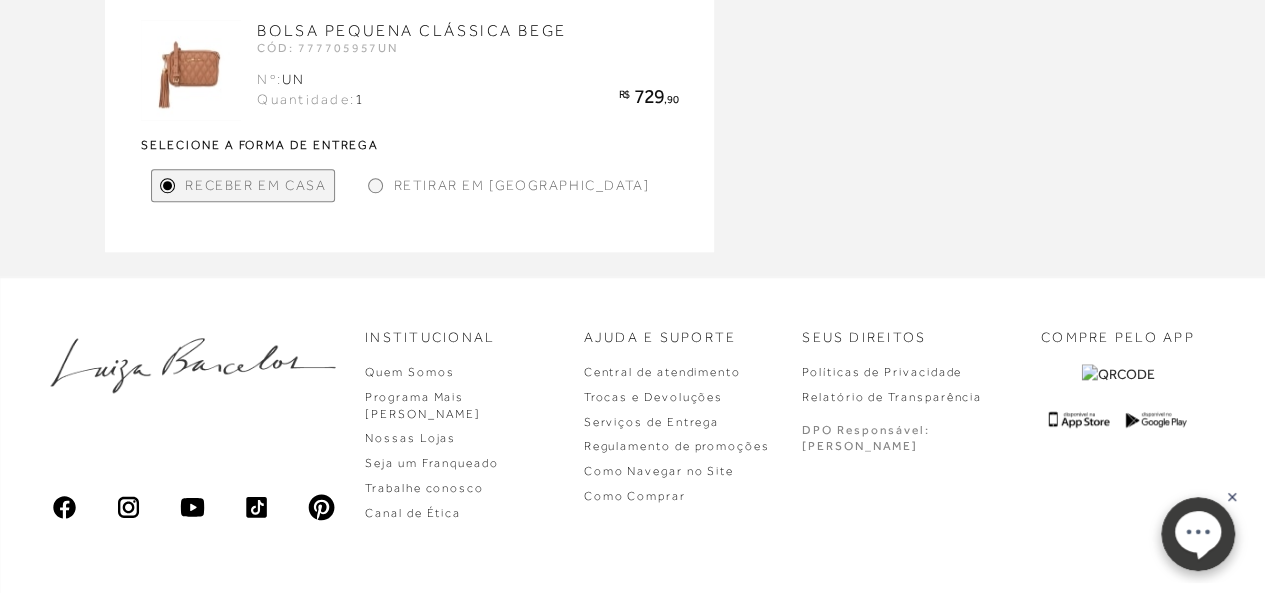 scroll, scrollTop: 930, scrollLeft: 0, axis: vertical 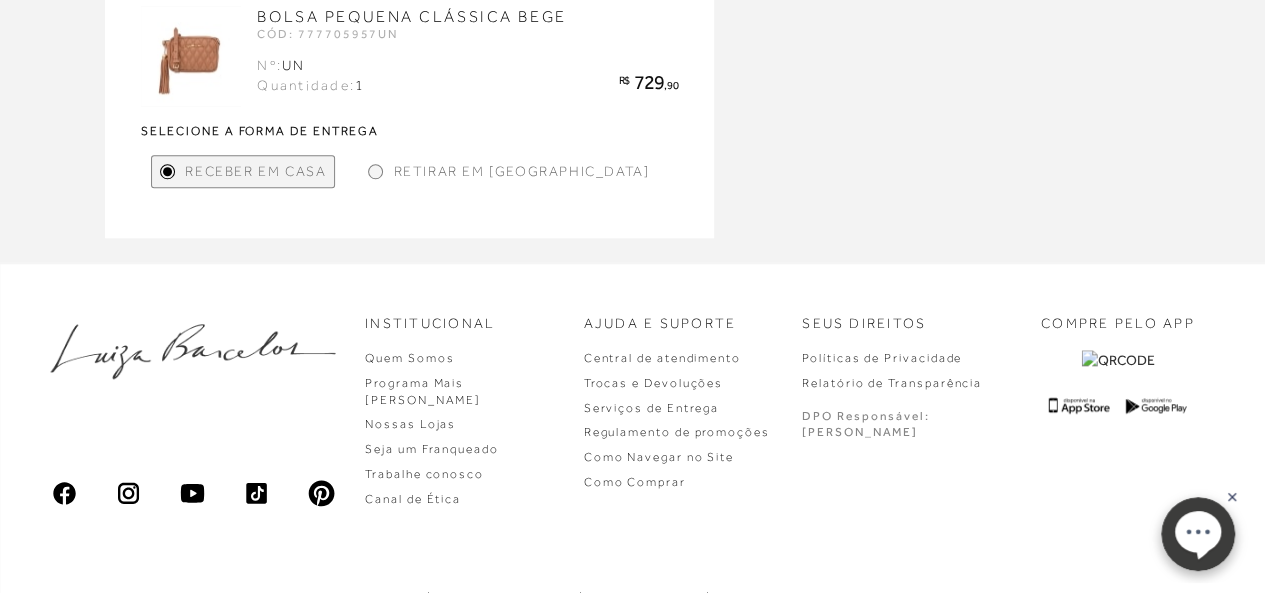 click at bounding box center [375, 171] 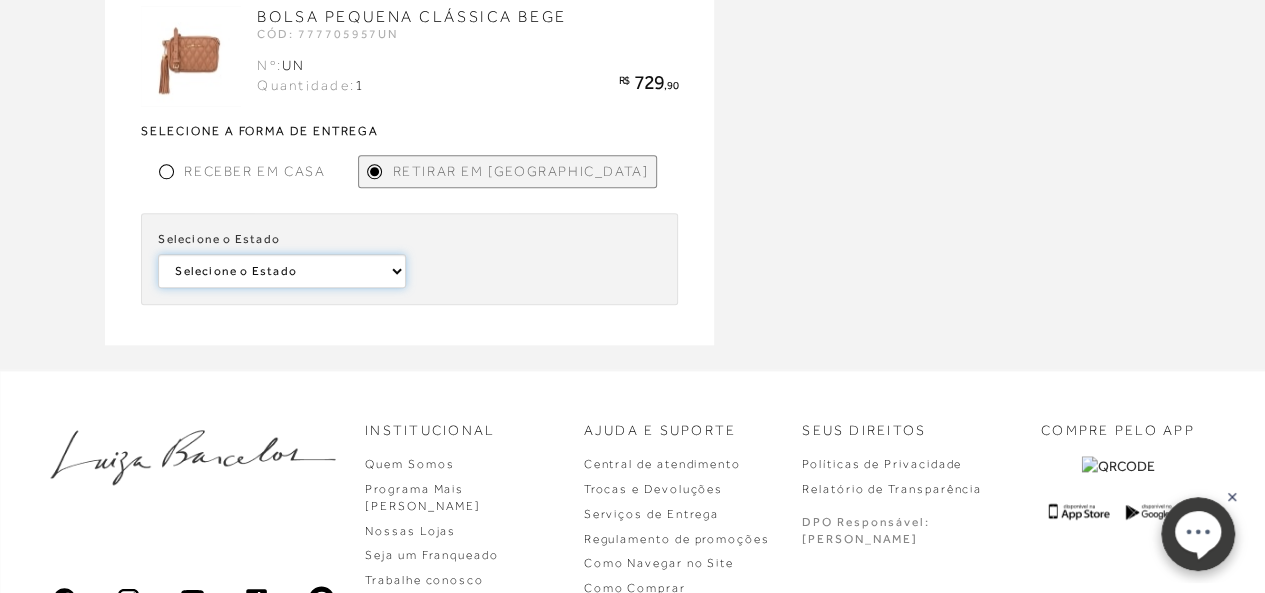 click on "Selecione o Estado Bahia Mato Grosso Alagoas Santa Catarina Rio Grande do Sul Pernambuco São Paulo Minas Gerais Rio de Janeiro Pará Piauí" at bounding box center (281, 271) 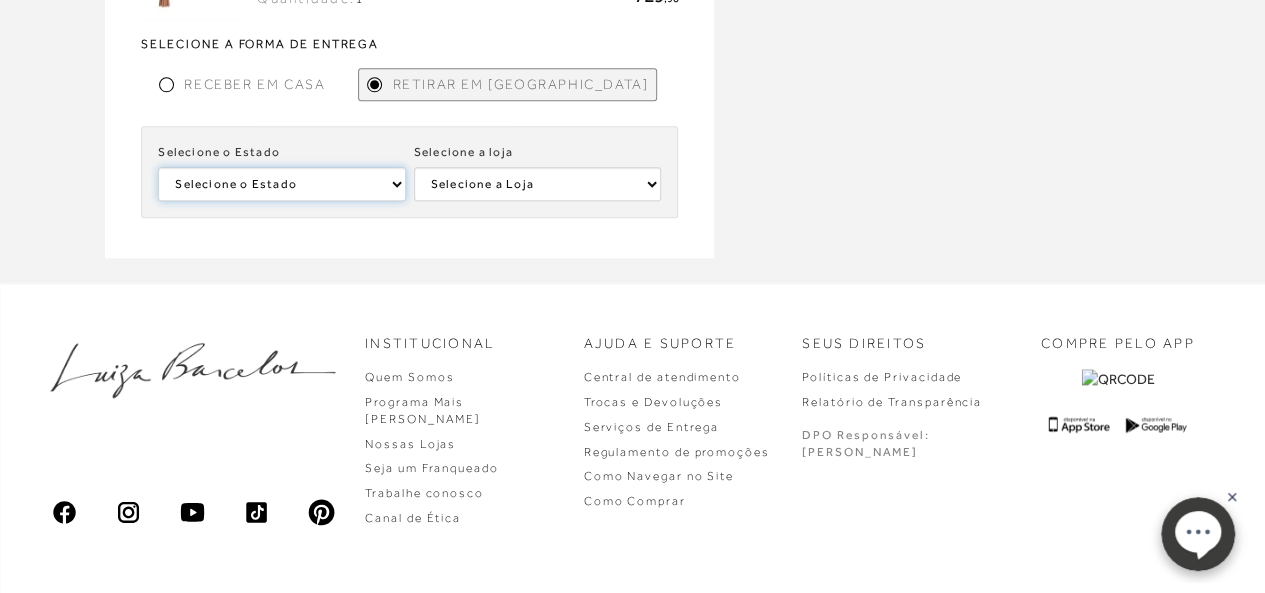 scroll, scrollTop: 1085, scrollLeft: 0, axis: vertical 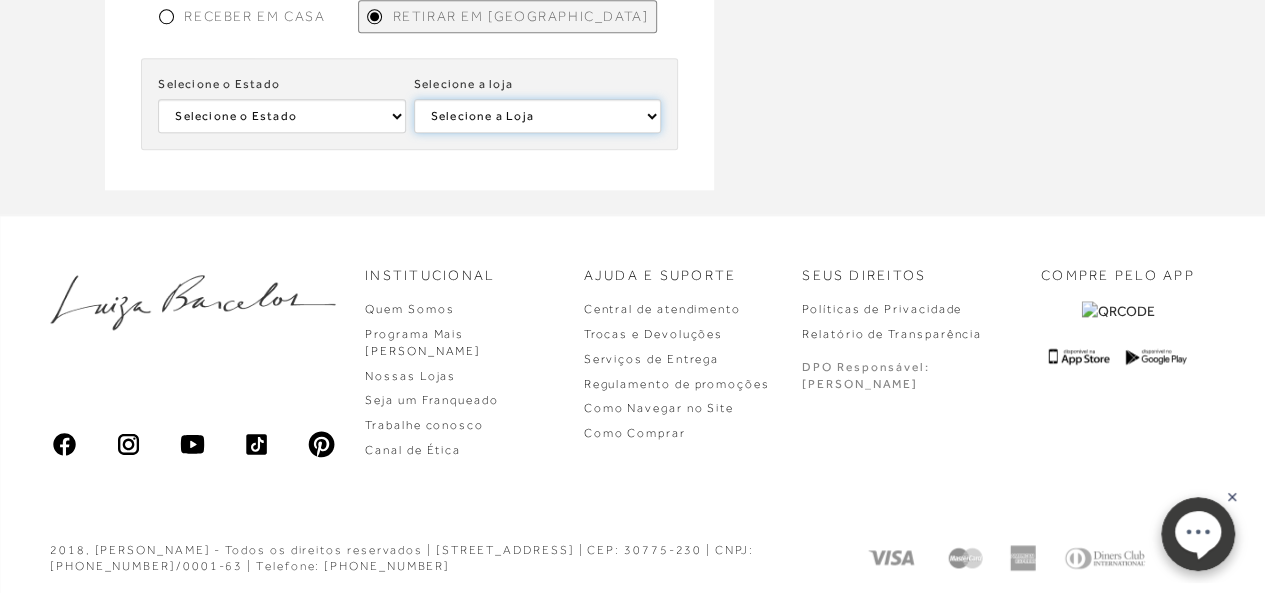 click on "Selecione a Loja LUIZA BARCELOS TERESINA" at bounding box center (537, 116) 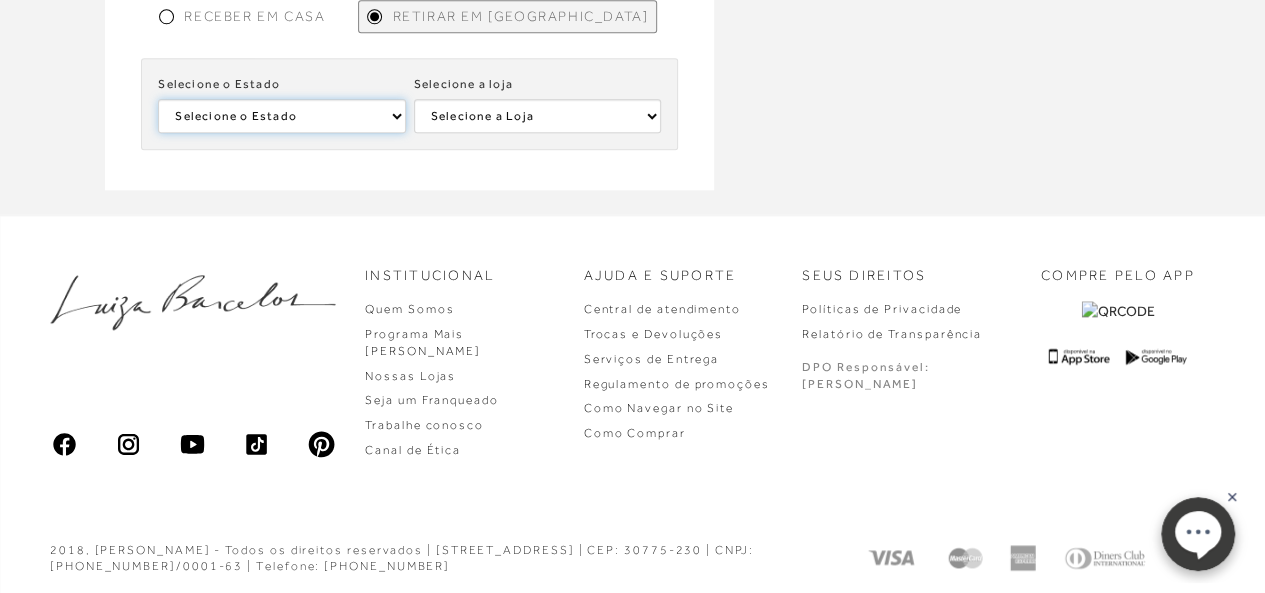 click on "Selecione o Estado Bahia Mato Grosso Alagoas Santa Catarina Rio Grande do Sul Pernambuco São Paulo Minas Gerais Rio de Janeiro Pará Piauí" at bounding box center [281, 116] 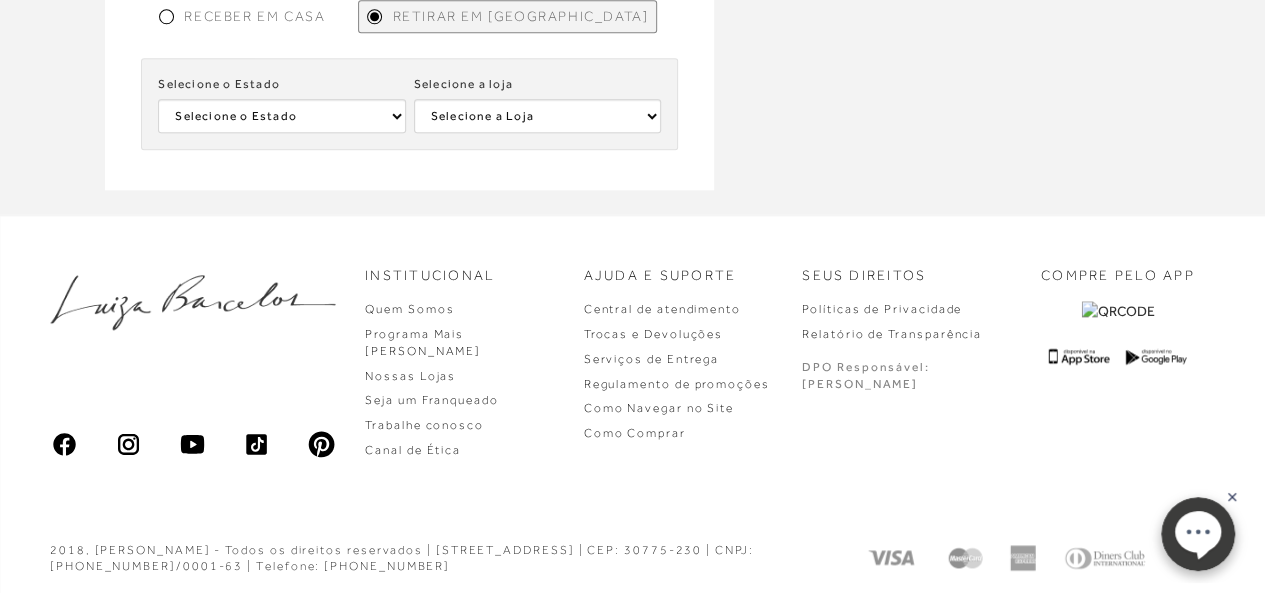 select 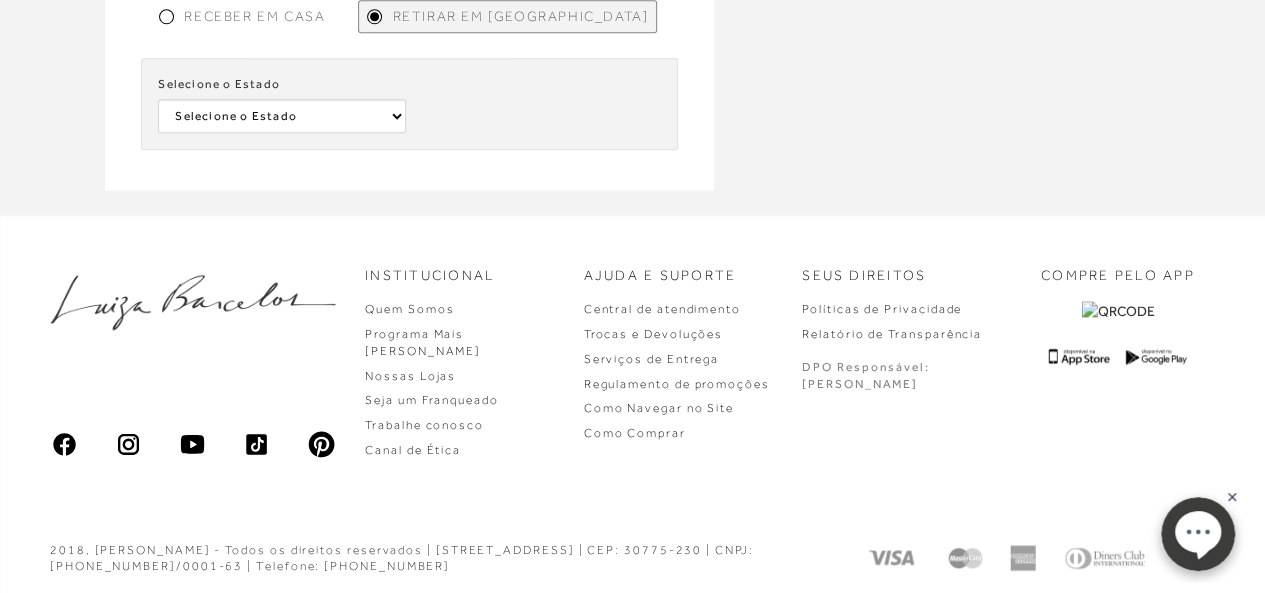 click on "ENDEREÇO
Selecione um endereço para entrega
Nenhum endereço salvo.
CEP*
29145-006
NÃO SABE O CEP?" at bounding box center (632, -371) 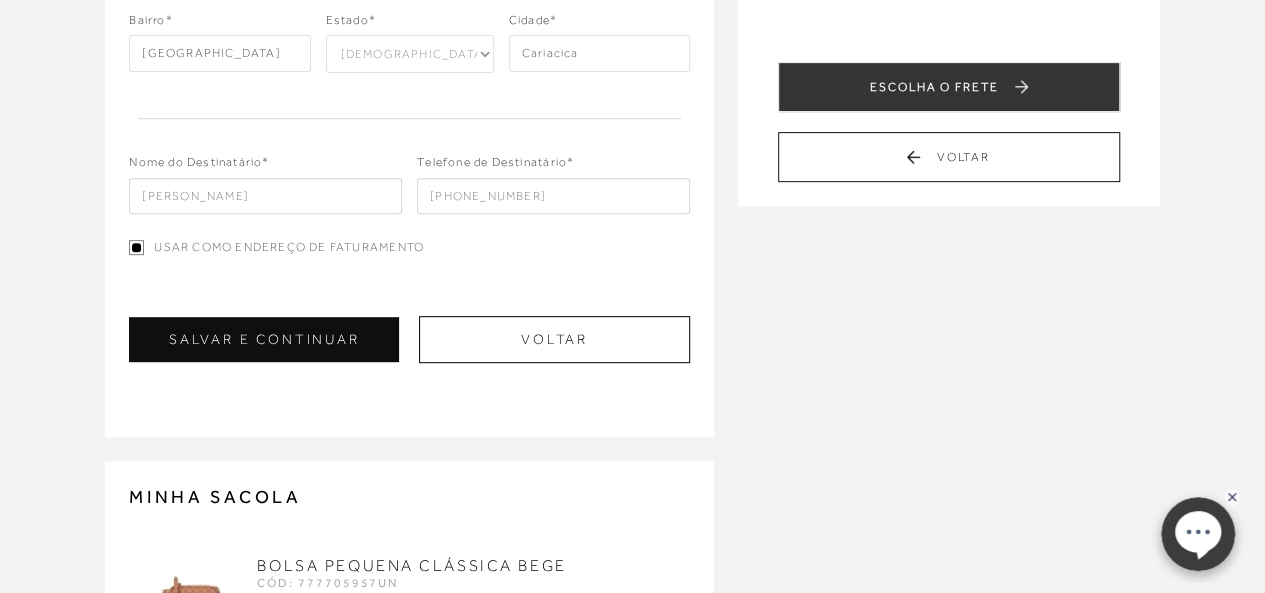 scroll, scrollTop: 384, scrollLeft: 0, axis: vertical 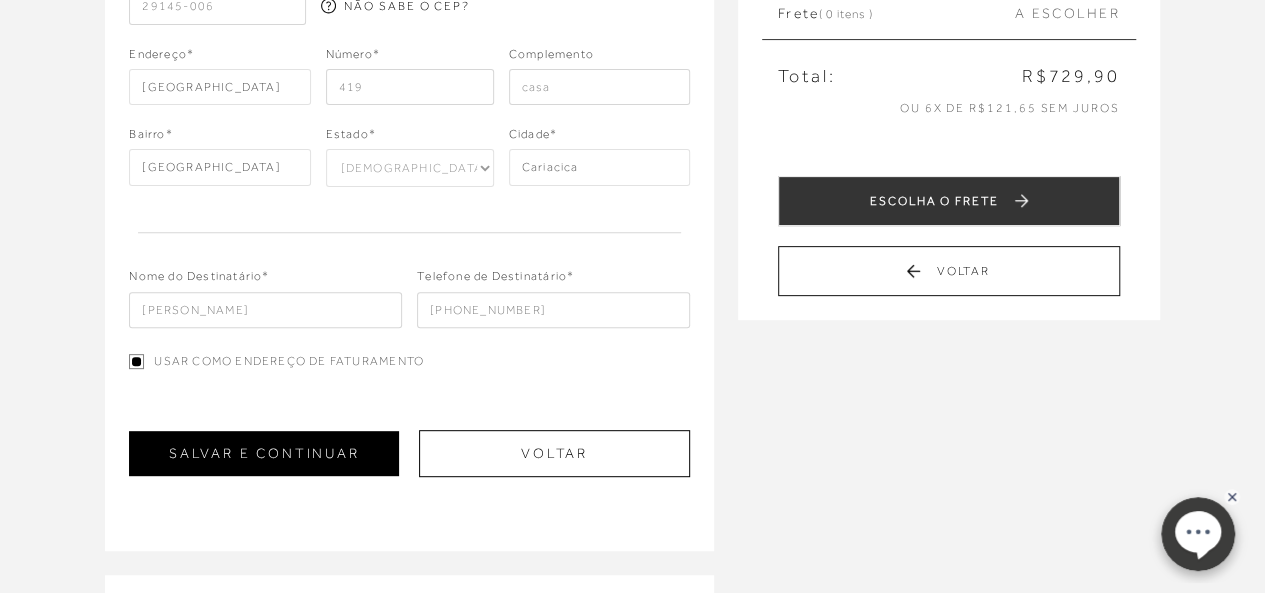 click on "SALVAR E CONTINUAR" at bounding box center (264, 453) 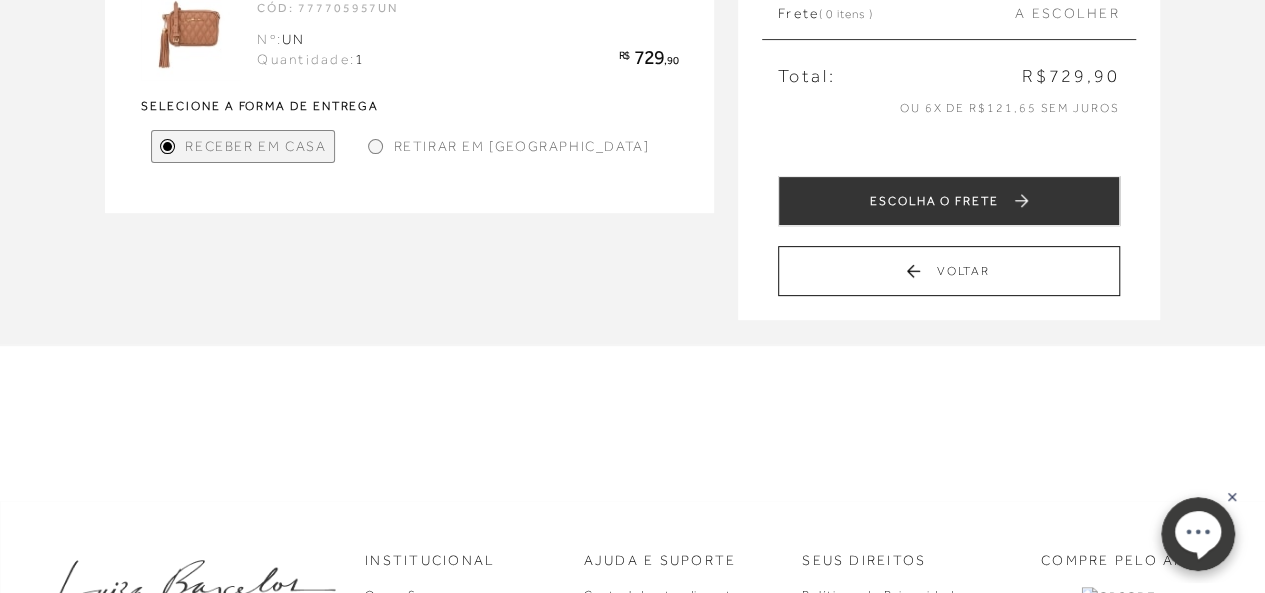 scroll, scrollTop: 0, scrollLeft: 0, axis: both 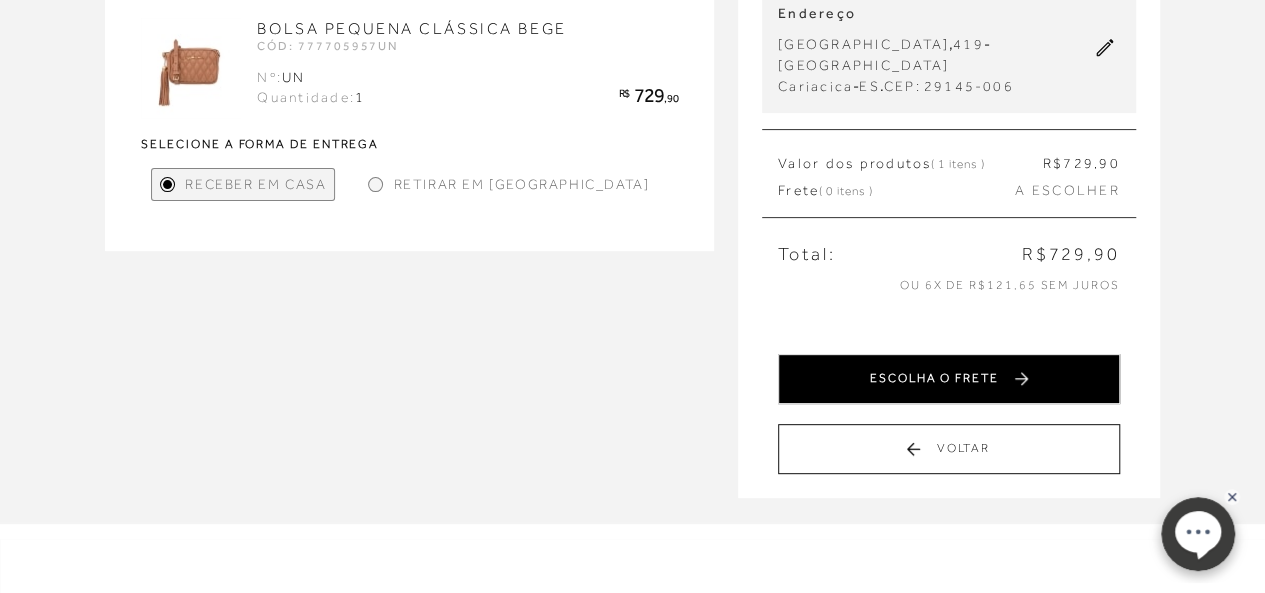 click on "ESCOLHA O FRETE" at bounding box center [949, 379] 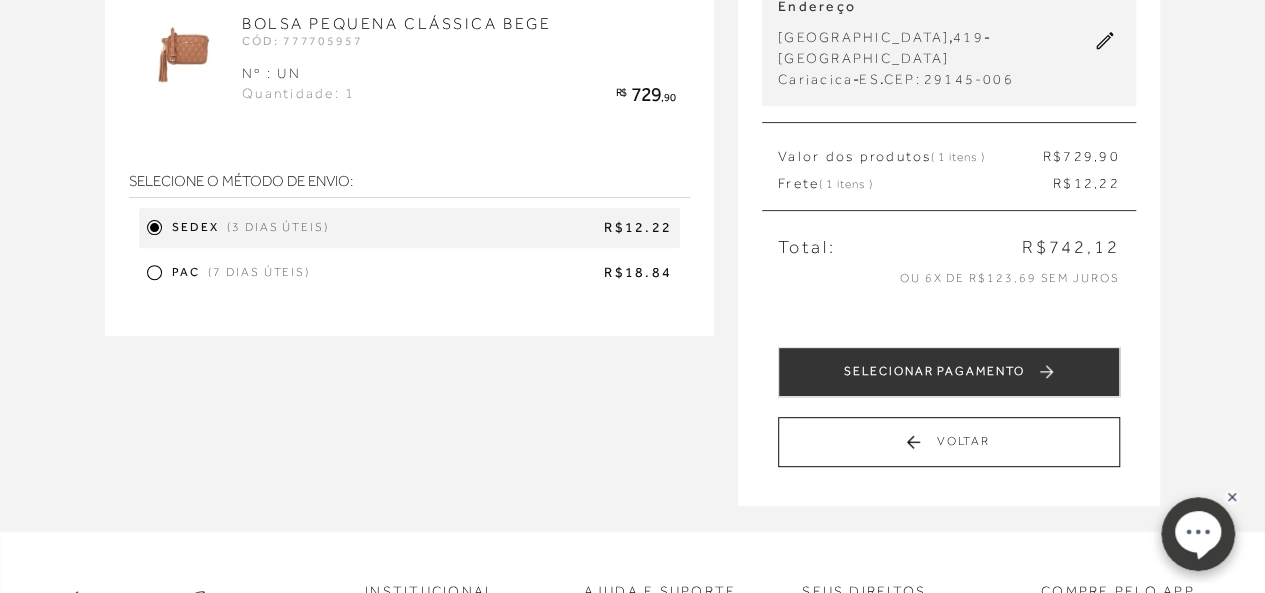 scroll, scrollTop: 243, scrollLeft: 0, axis: vertical 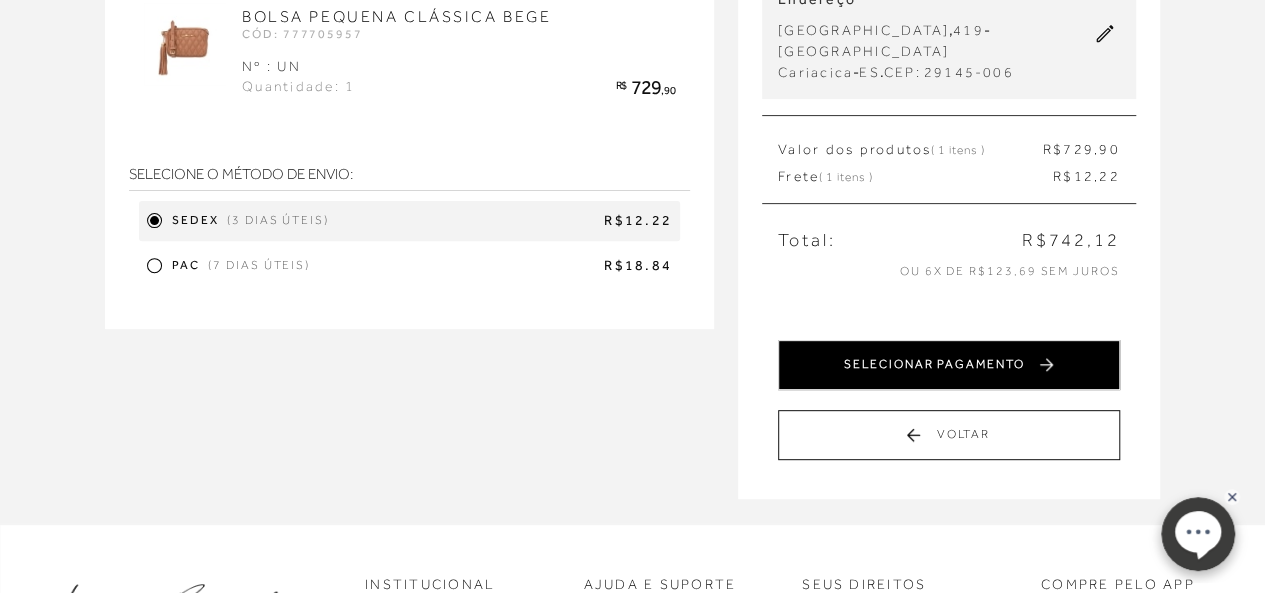 click on "SELECIONAR PAGAMENTO" at bounding box center (949, 365) 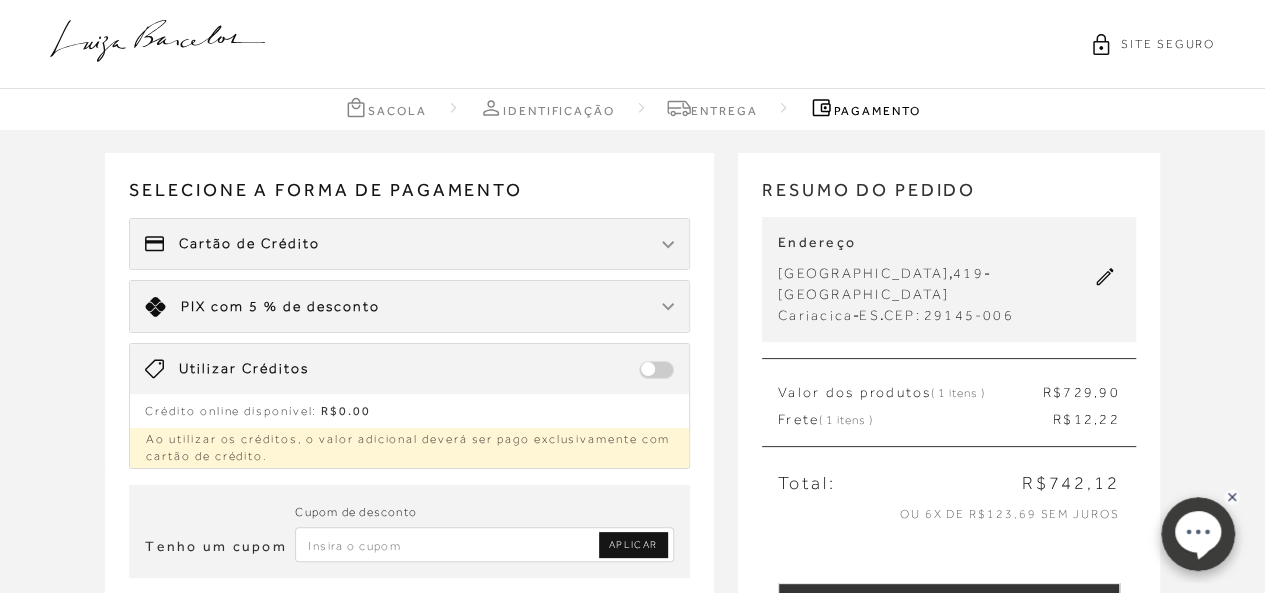 click on "Cartão de Crédito" at bounding box center [409, 244] 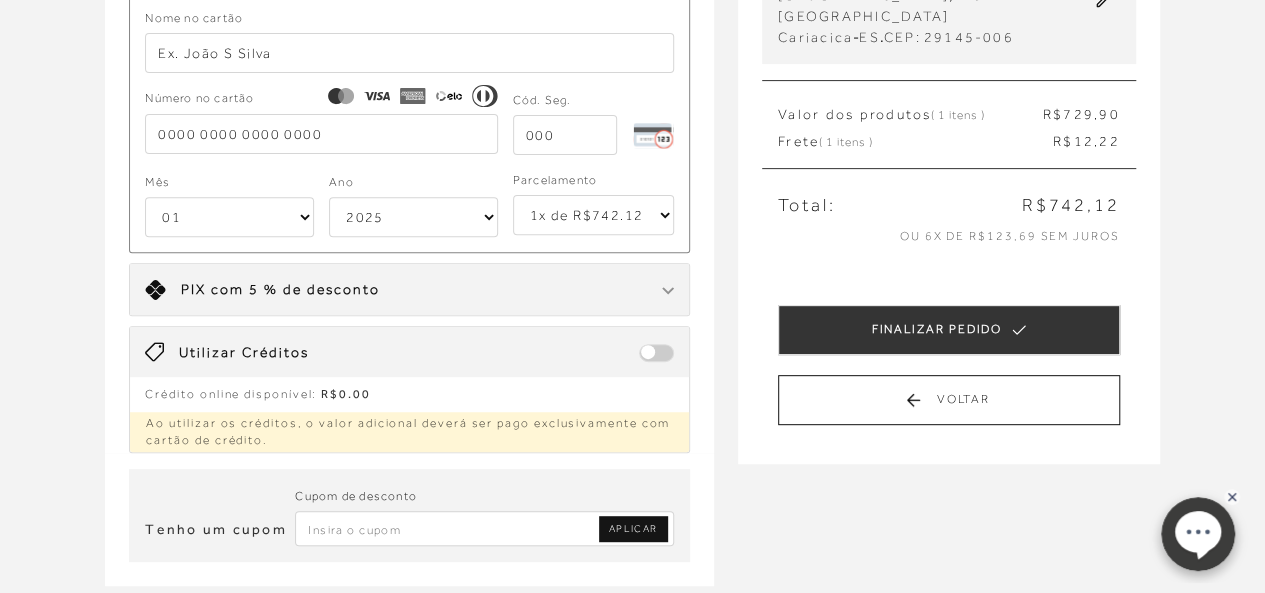 scroll, scrollTop: 282, scrollLeft: 0, axis: vertical 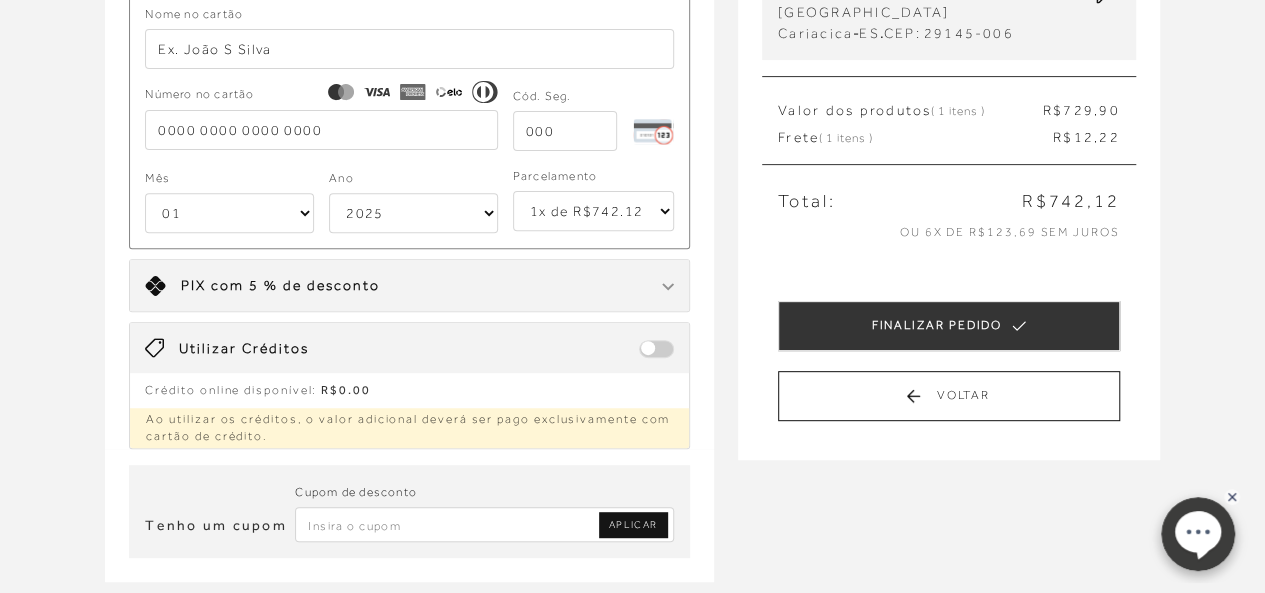 click on "1x de R$742.12 2x de R$371.06 sem juros 3x de R$247.38 sem juros 4x de R$185.53 sem juros 5x de R$148.43 sem juros 6x de R$123.69 sem juros" at bounding box center (593, 211) 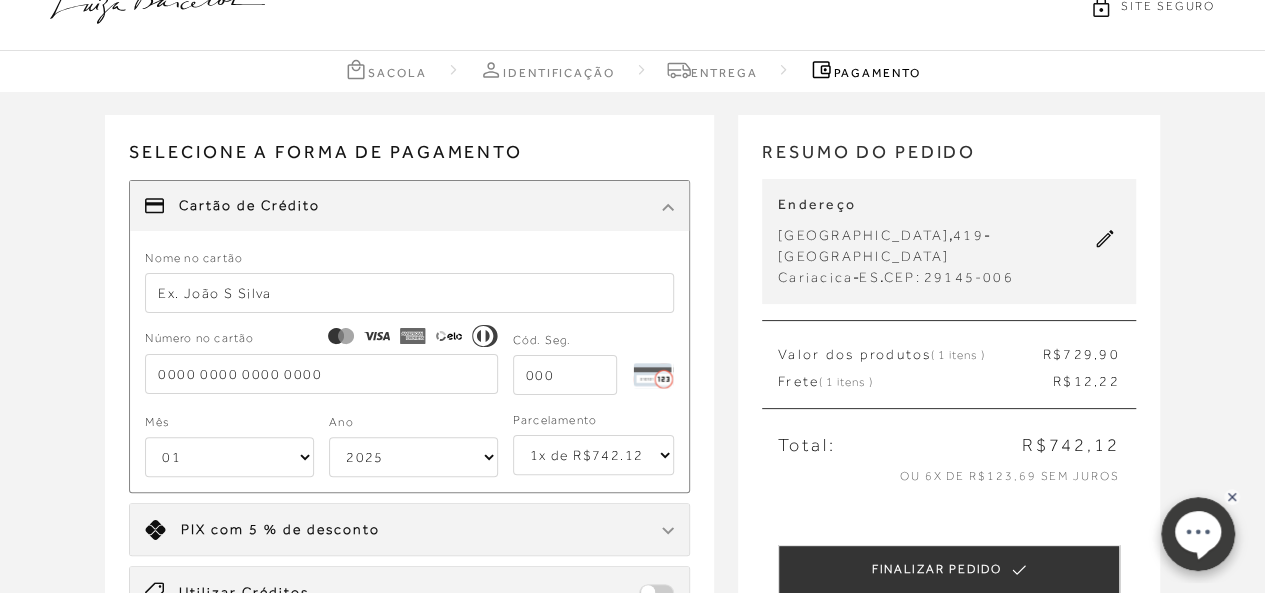 scroll, scrollTop: 0, scrollLeft: 0, axis: both 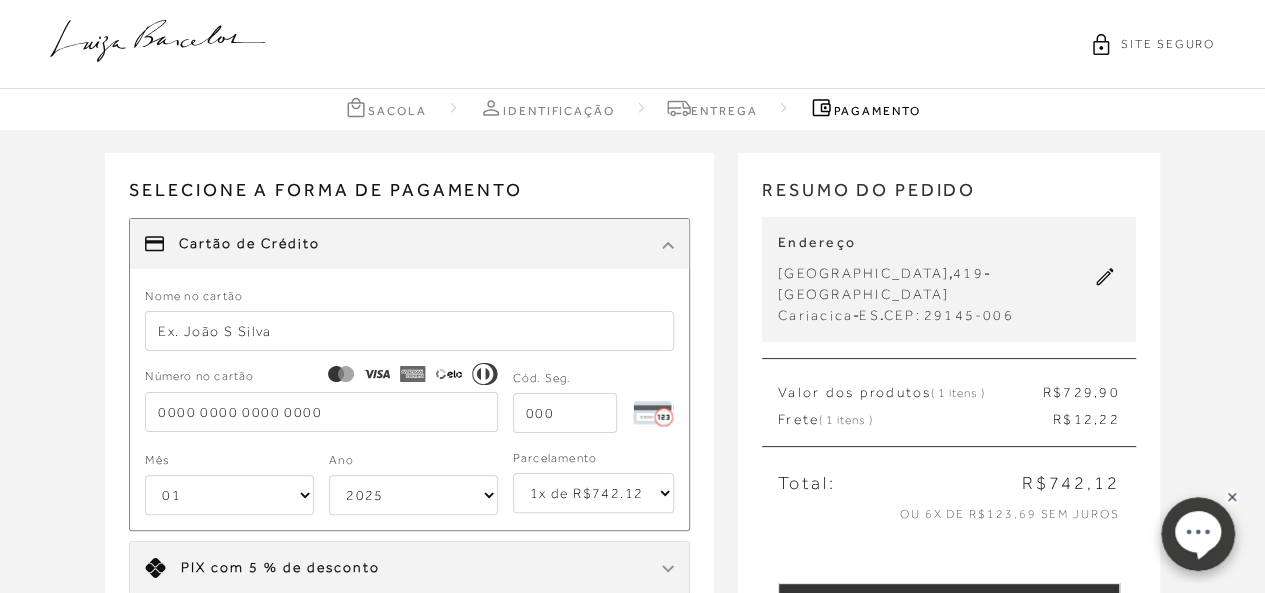 click on "Selecione a forma de pagamento
FORMA DE PAGAMENTO
Cartão de Crédito
Nome no cartão
Número no cartão
Cód. Seg." at bounding box center (409, 442) 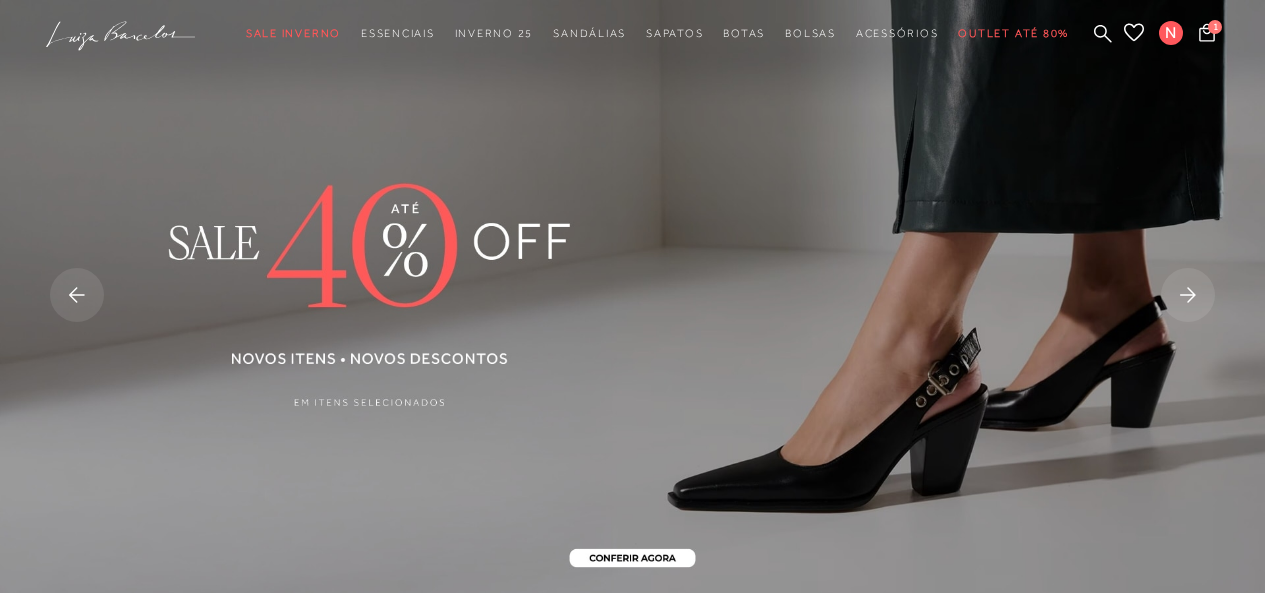 scroll, scrollTop: 0, scrollLeft: 0, axis: both 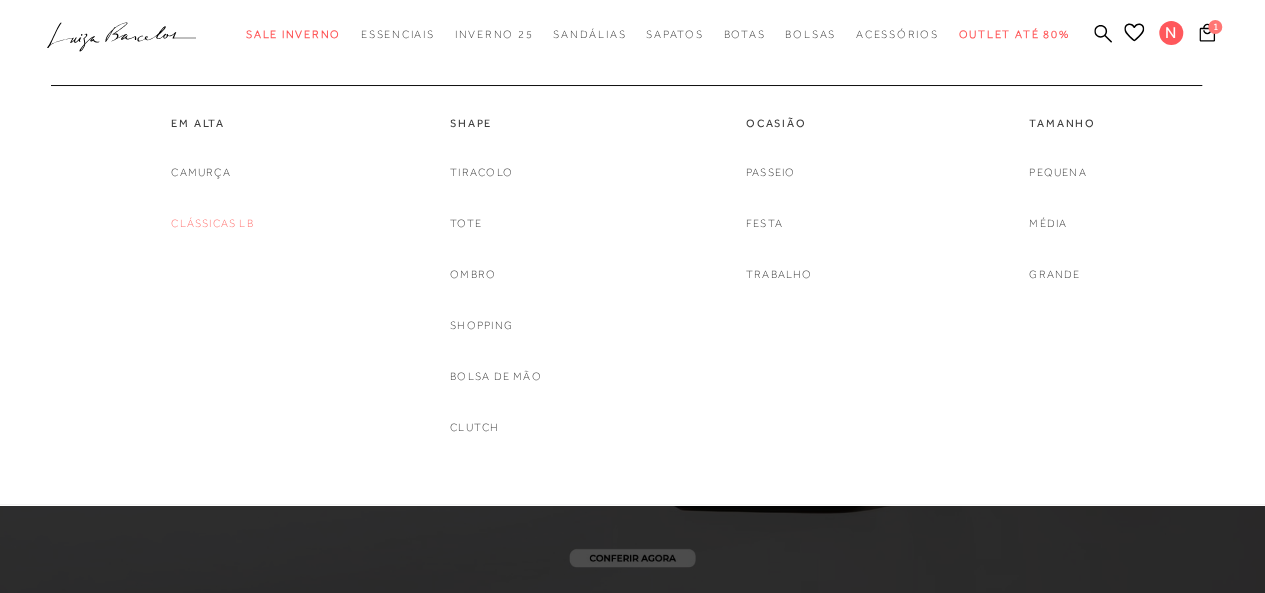 click on "Clássicas LB" at bounding box center (212, 223) 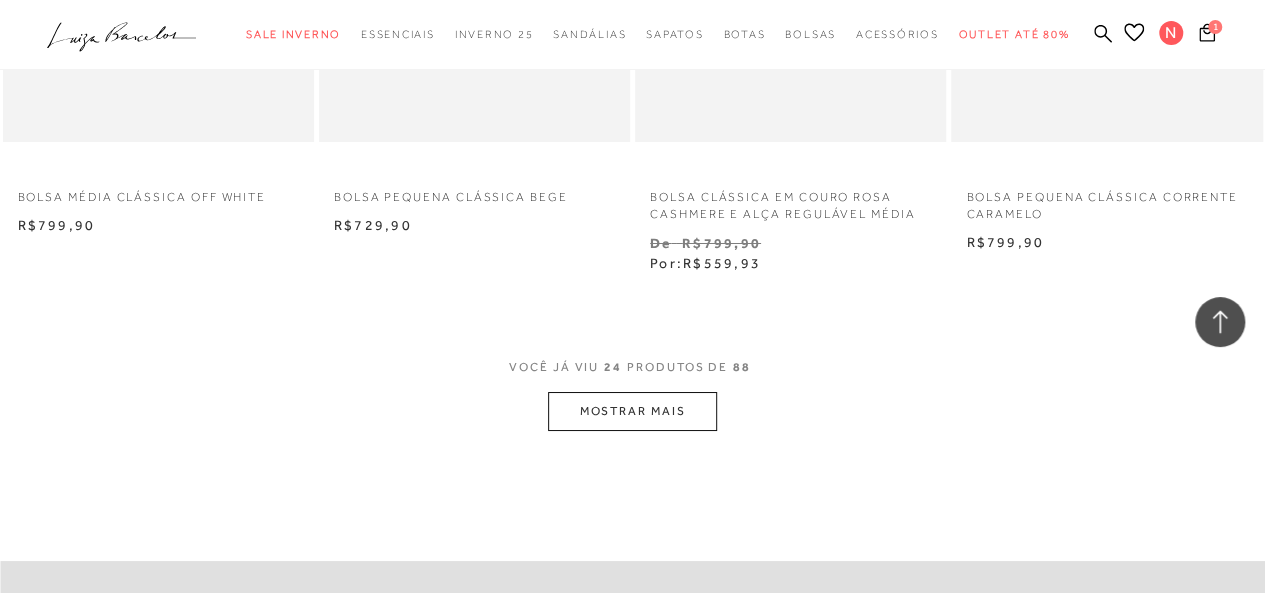 scroll, scrollTop: 3548, scrollLeft: 0, axis: vertical 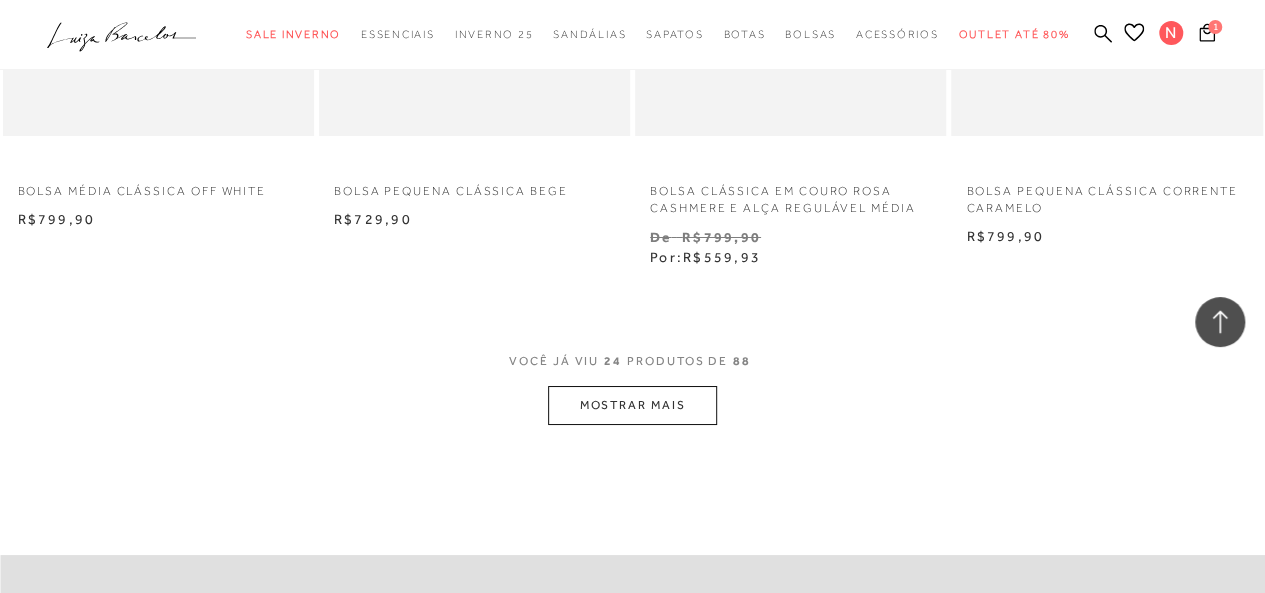click on "MOSTRAR MAIS" at bounding box center [632, 405] 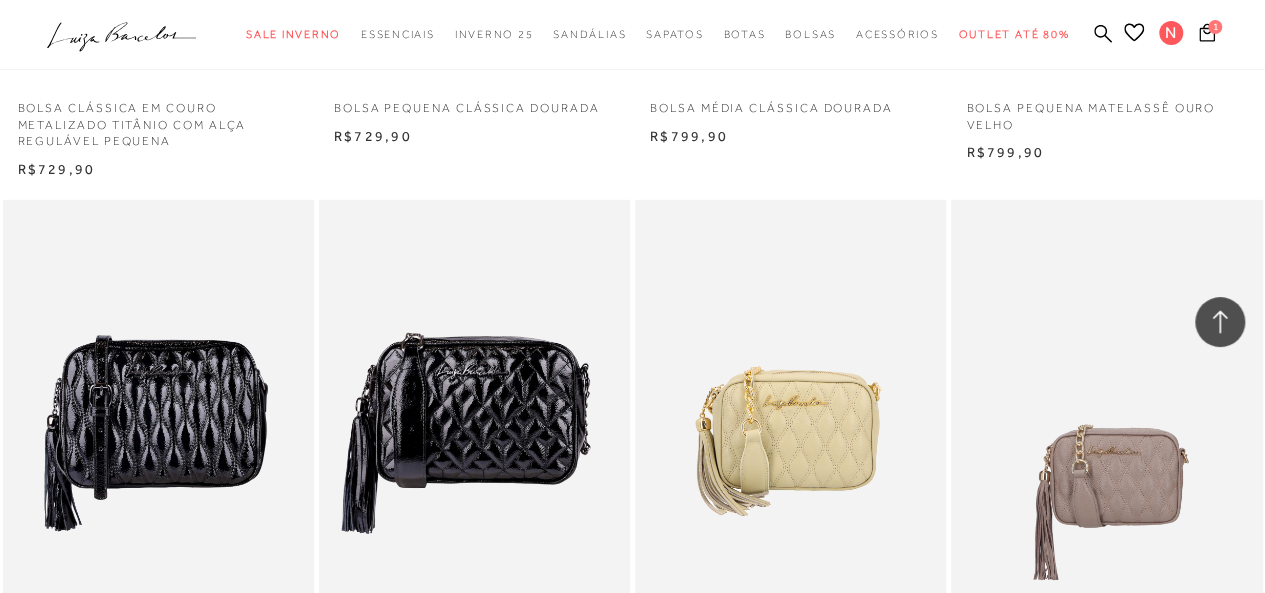 scroll, scrollTop: 6556, scrollLeft: 0, axis: vertical 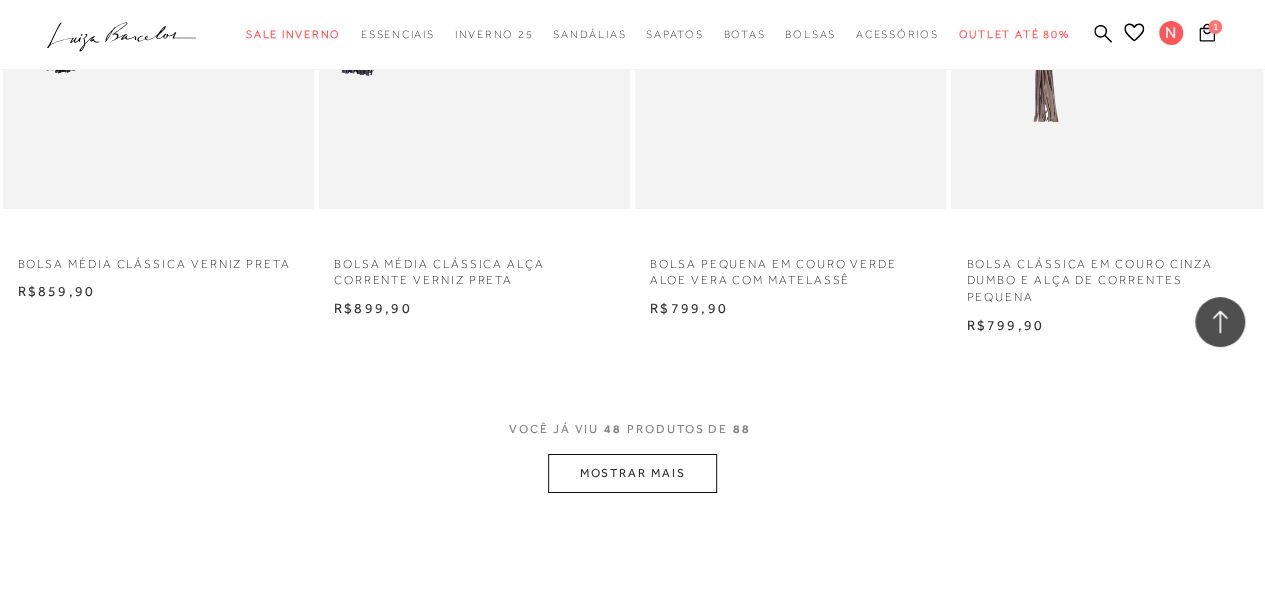 click on "MOSTRAR MAIS" at bounding box center [632, 473] 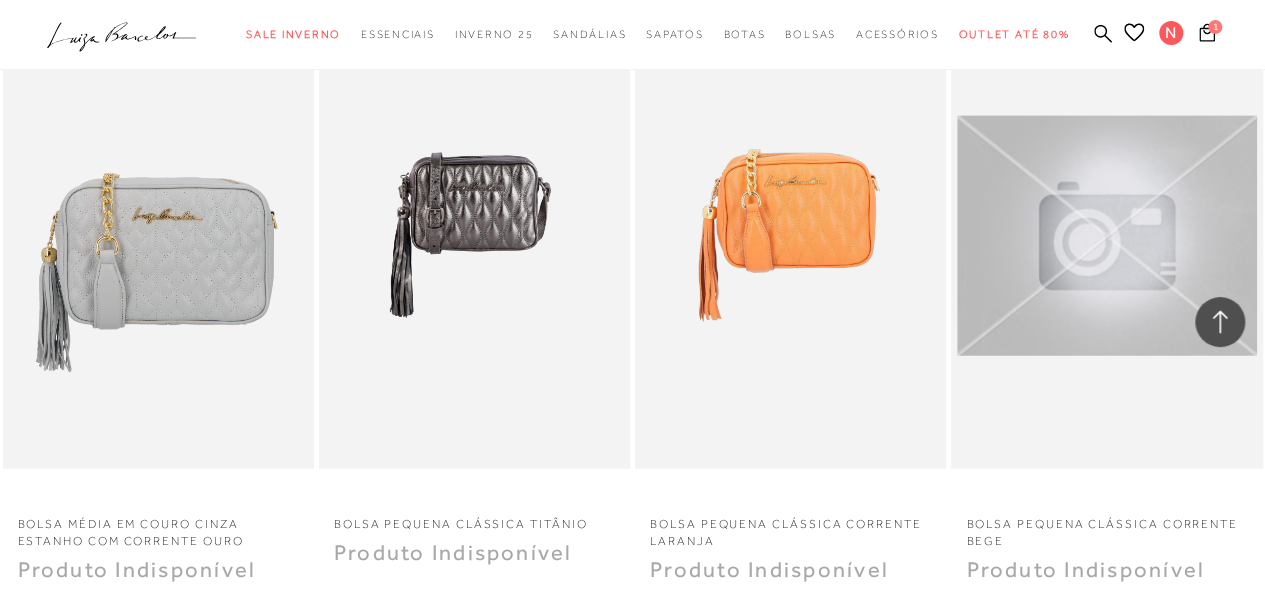 scroll, scrollTop: 9971, scrollLeft: 0, axis: vertical 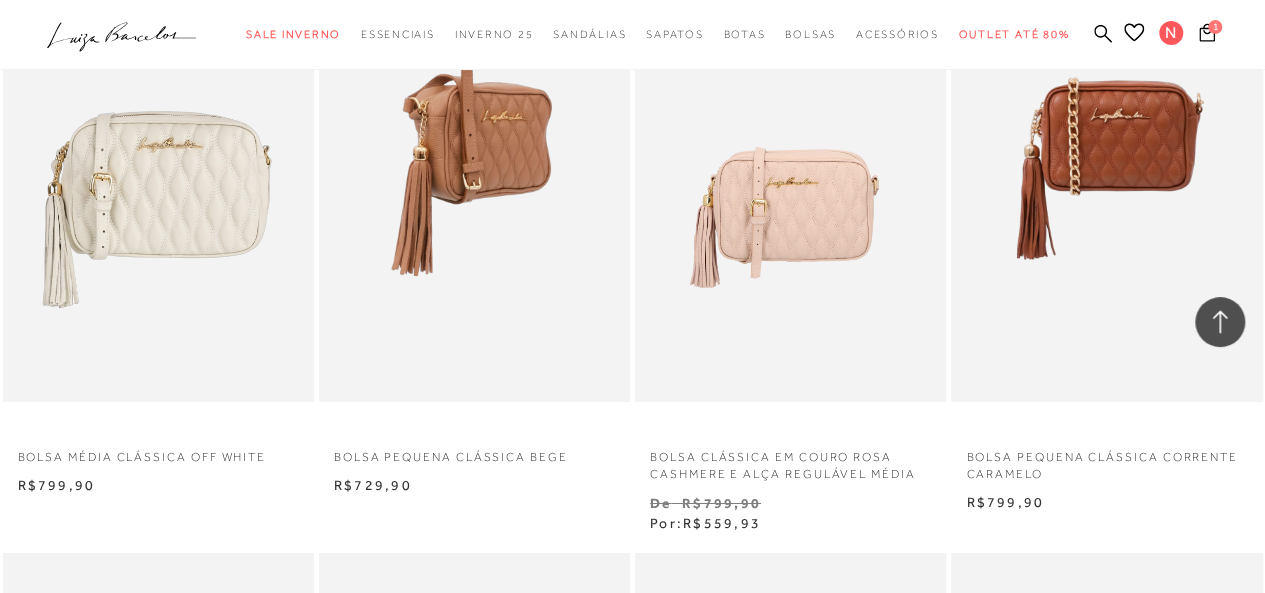 click at bounding box center (475, 168) 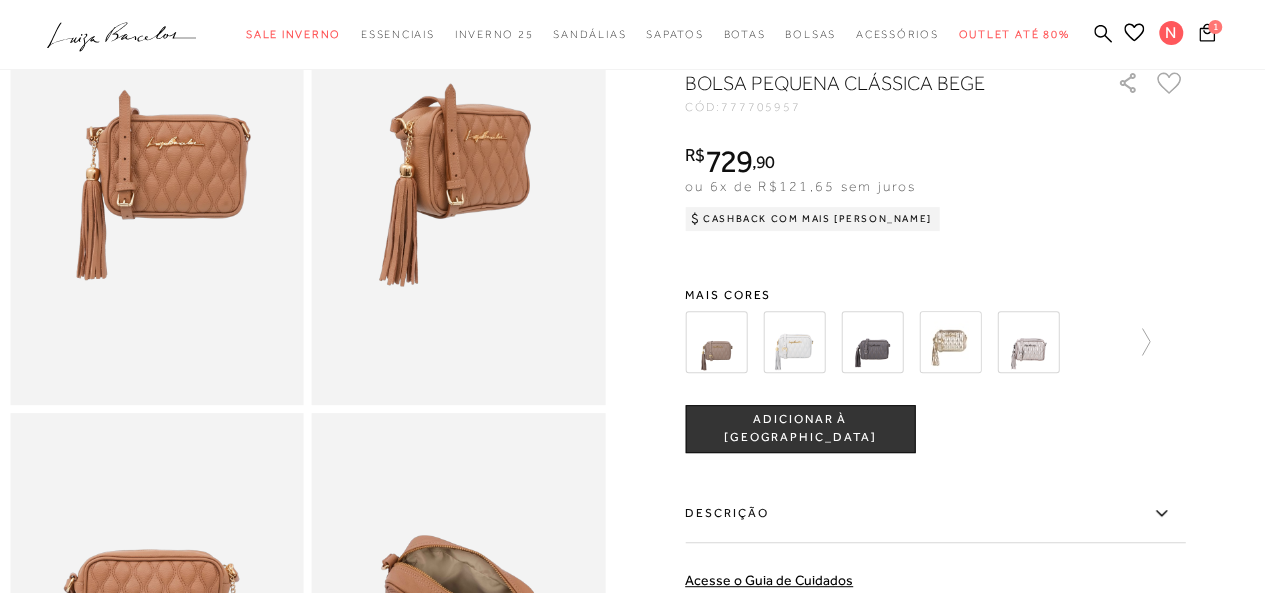 scroll, scrollTop: 177, scrollLeft: 0, axis: vertical 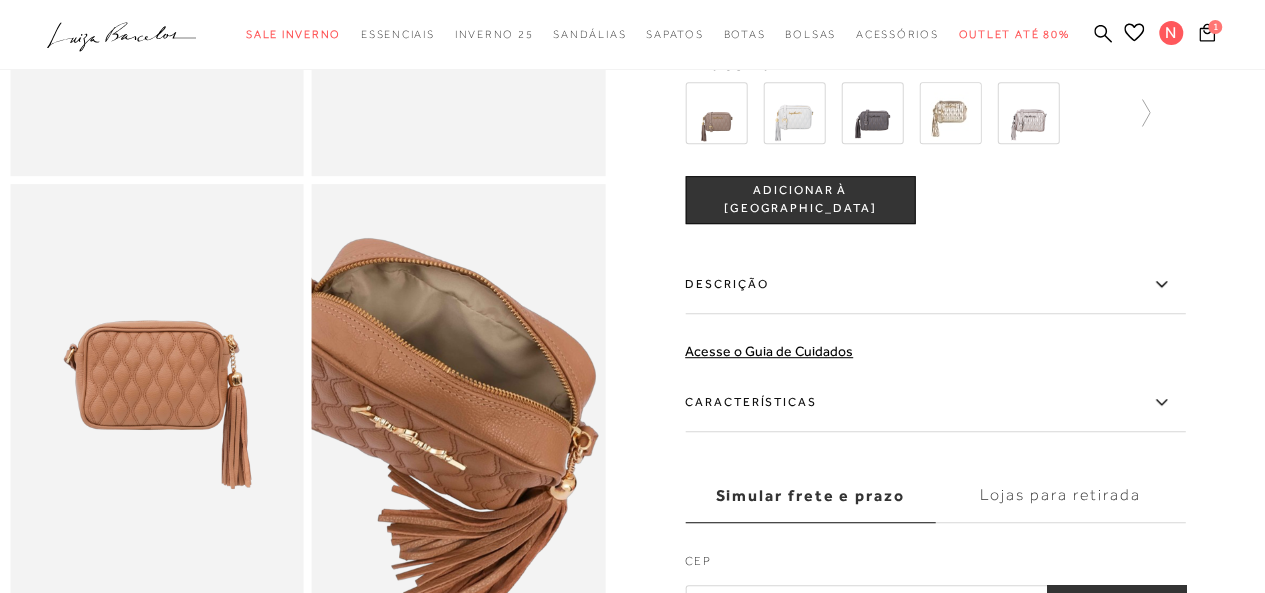 click at bounding box center (435, 435) 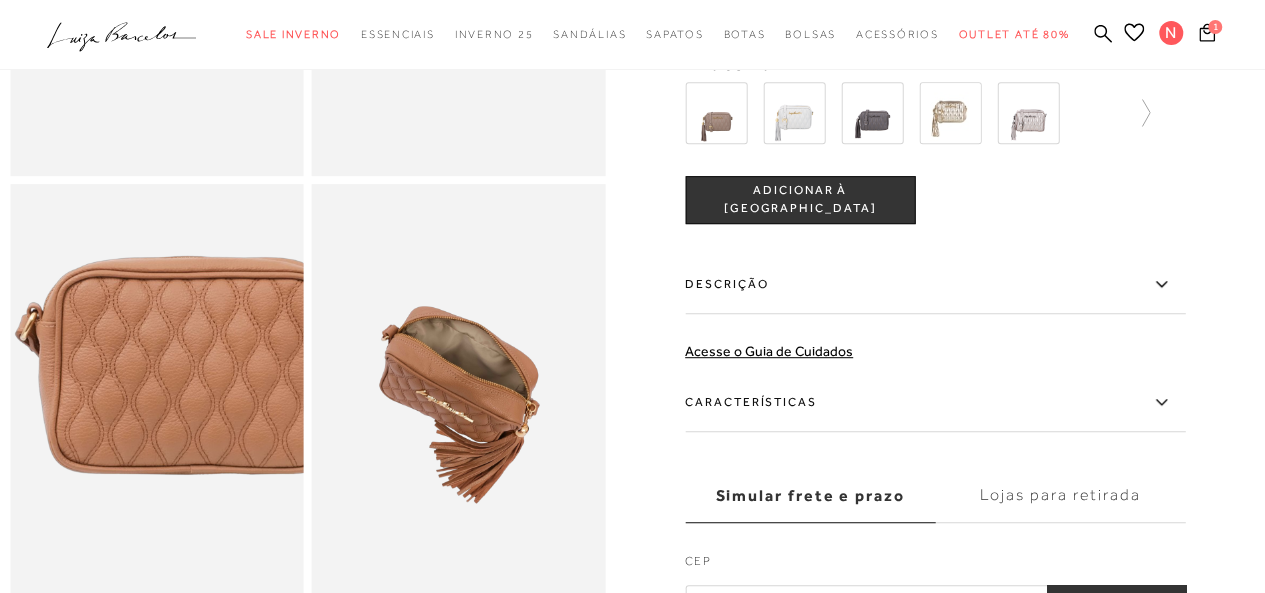 click at bounding box center (201, 424) 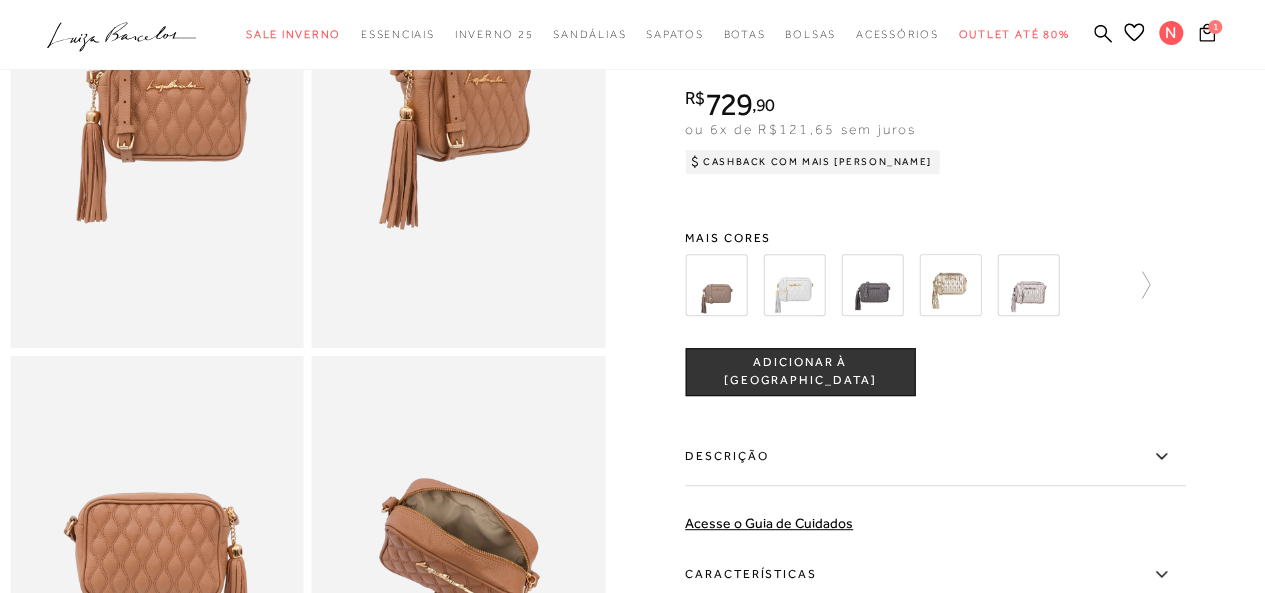 scroll, scrollTop: 232, scrollLeft: 0, axis: vertical 